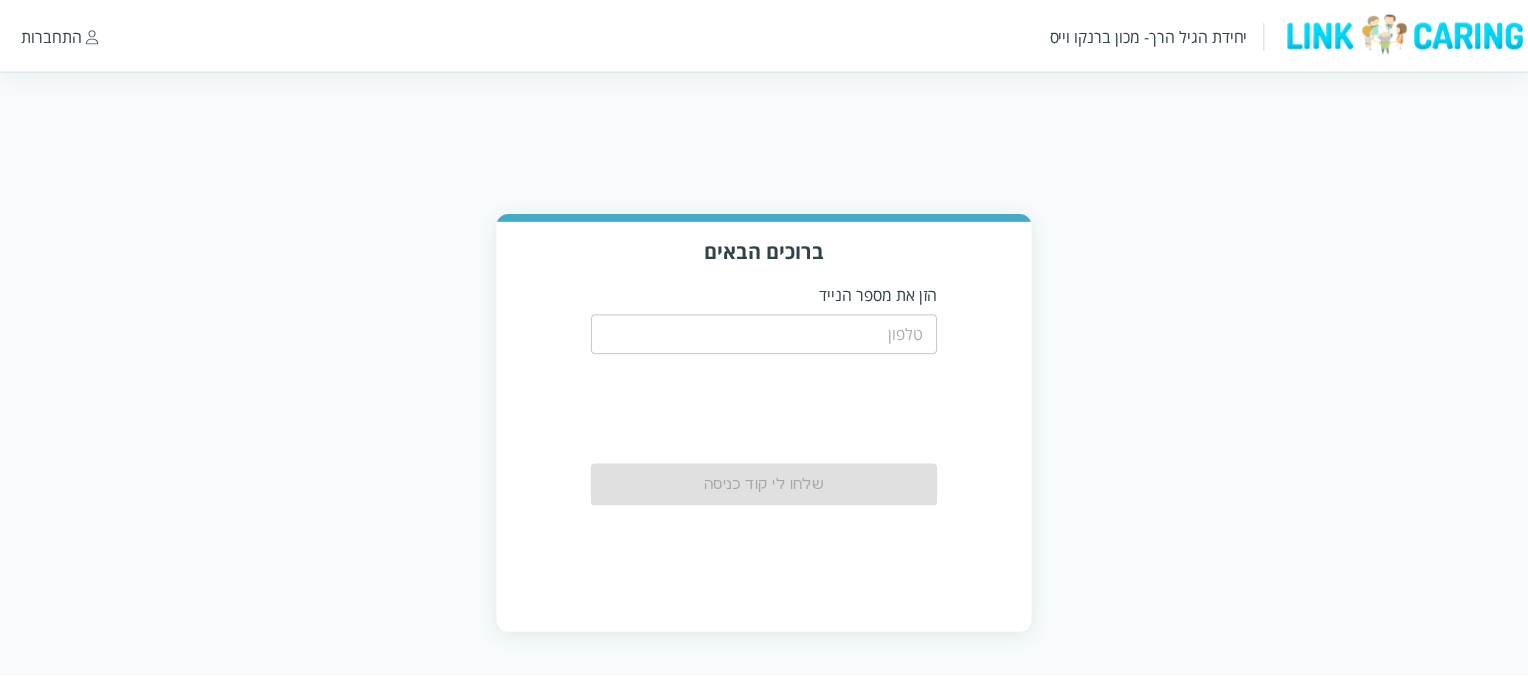 scroll, scrollTop: 0, scrollLeft: 0, axis: both 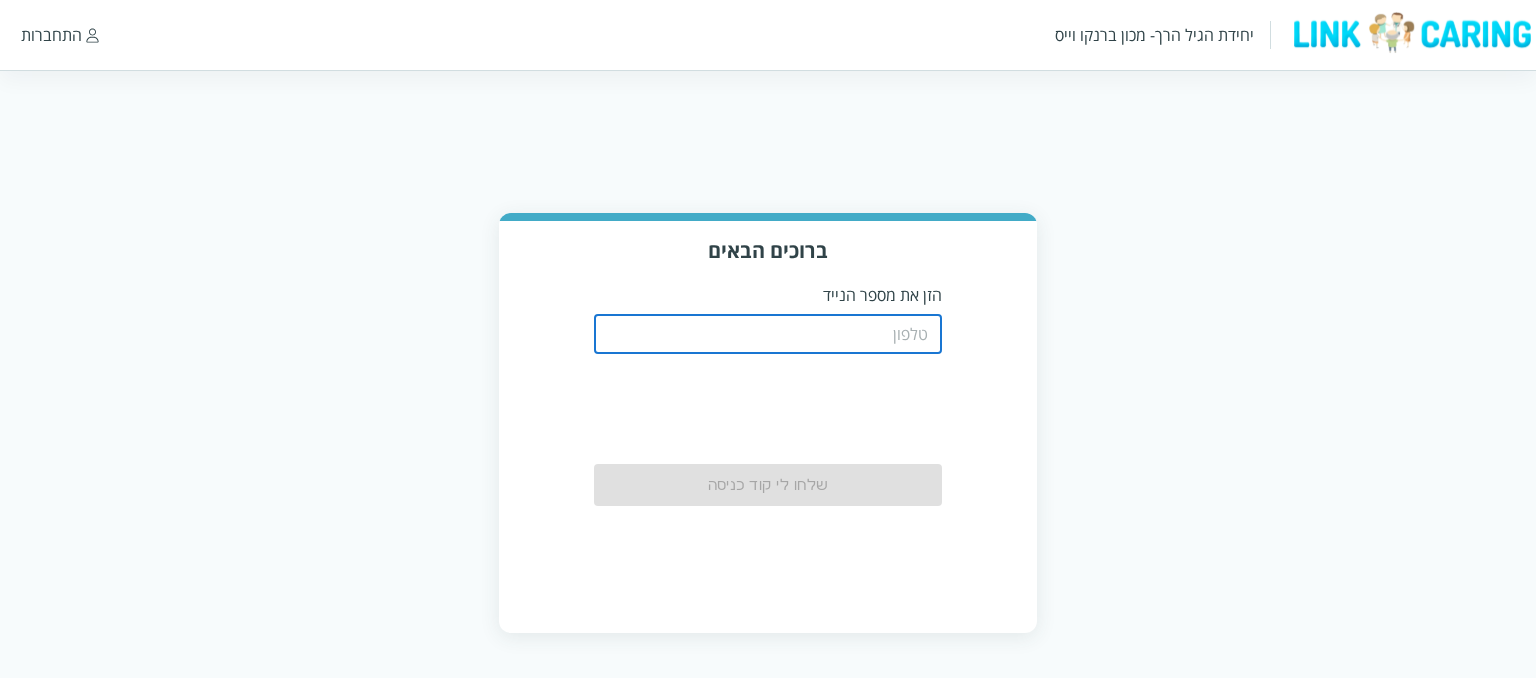 click at bounding box center [768, 334] 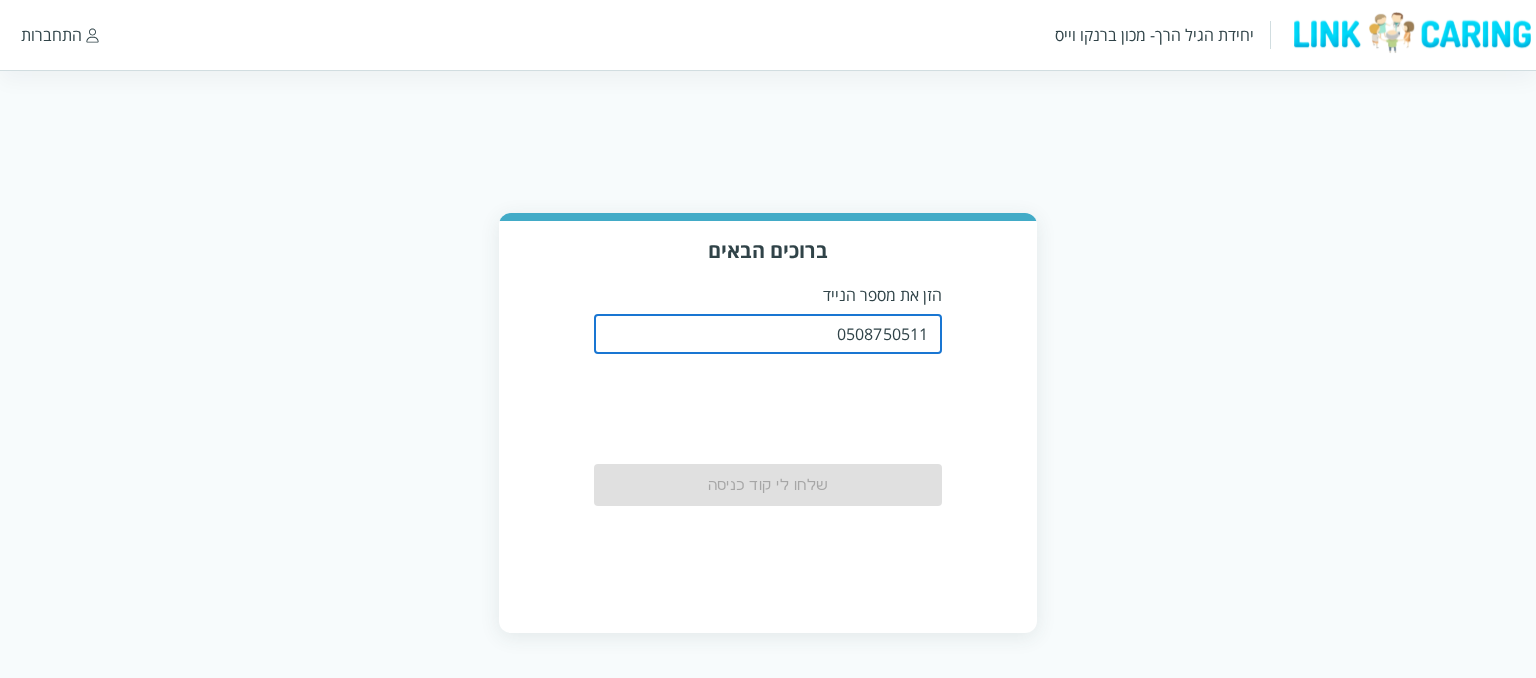 type on "0508750511" 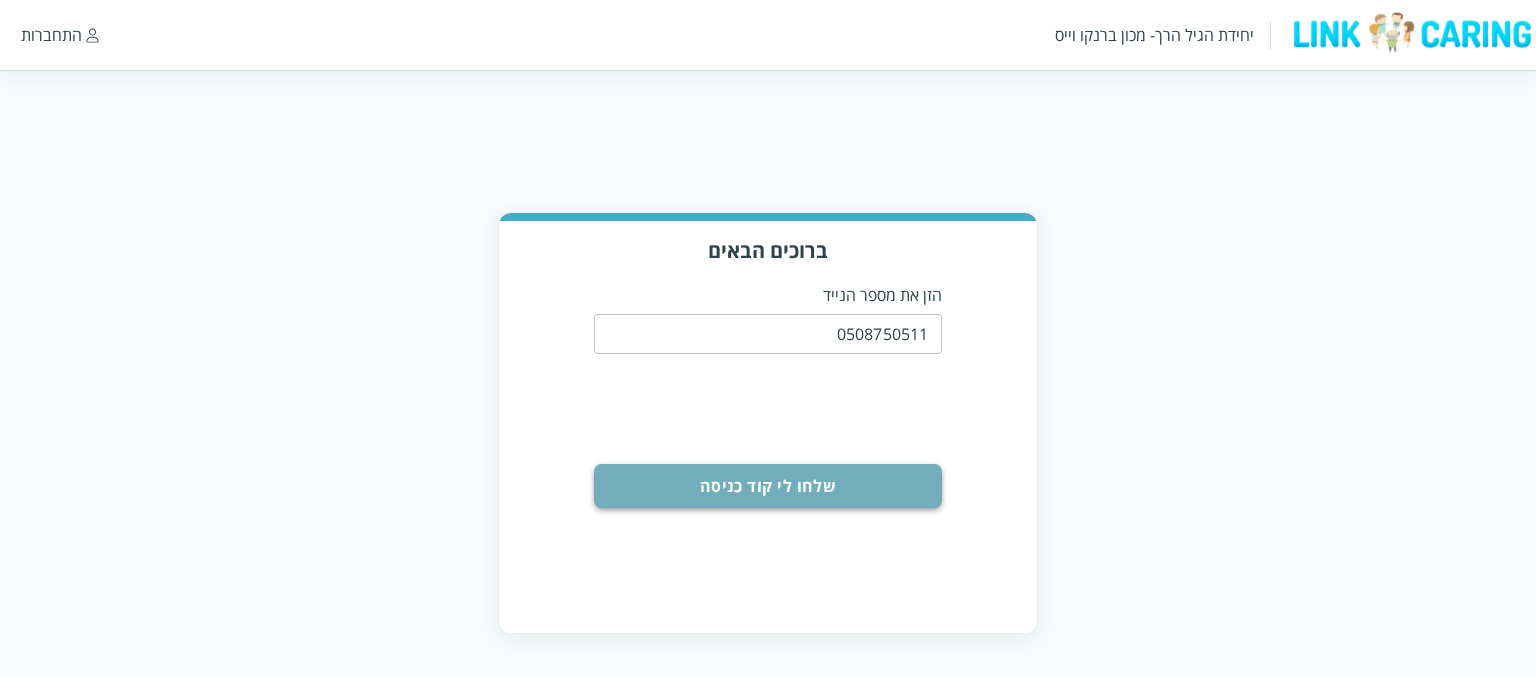 click on "שלחו לי קוד כניסה" at bounding box center (768, 486) 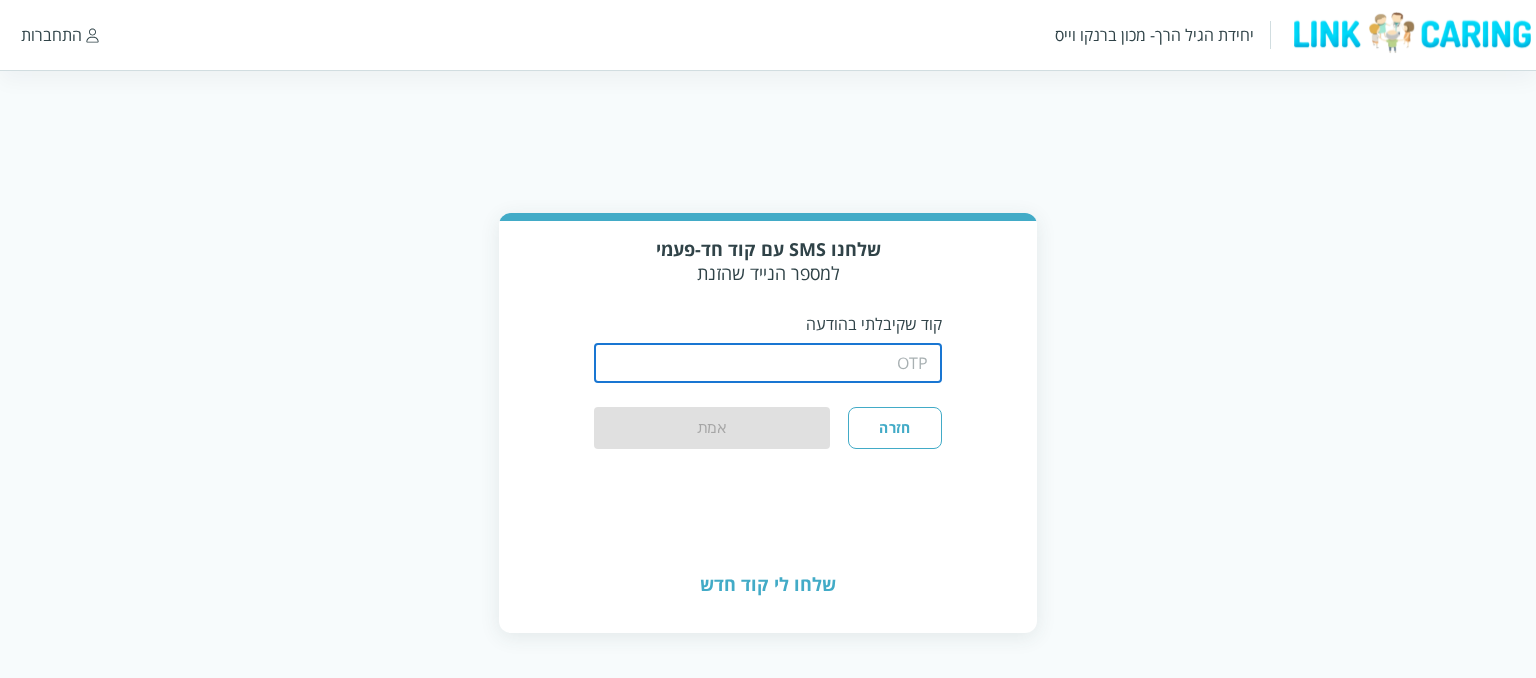 click at bounding box center (768, 363) 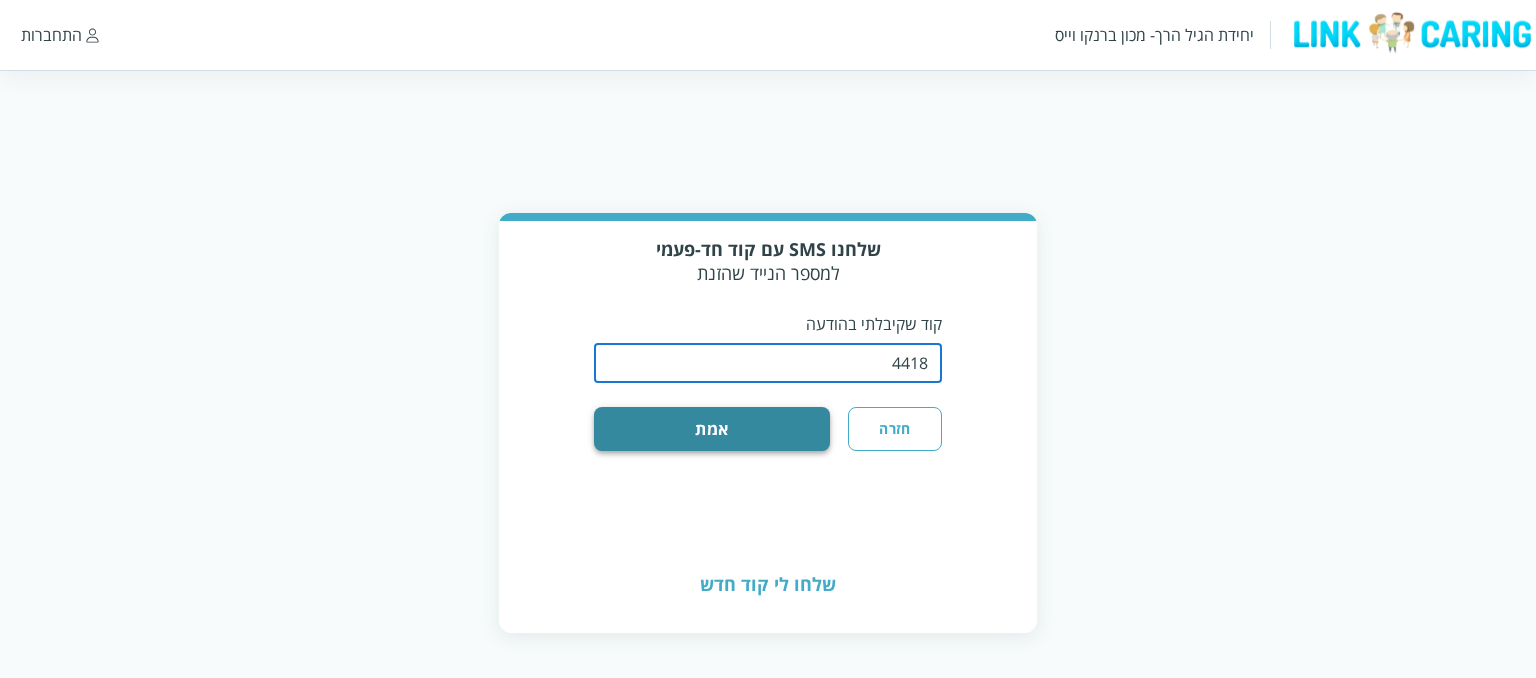 type on "4418" 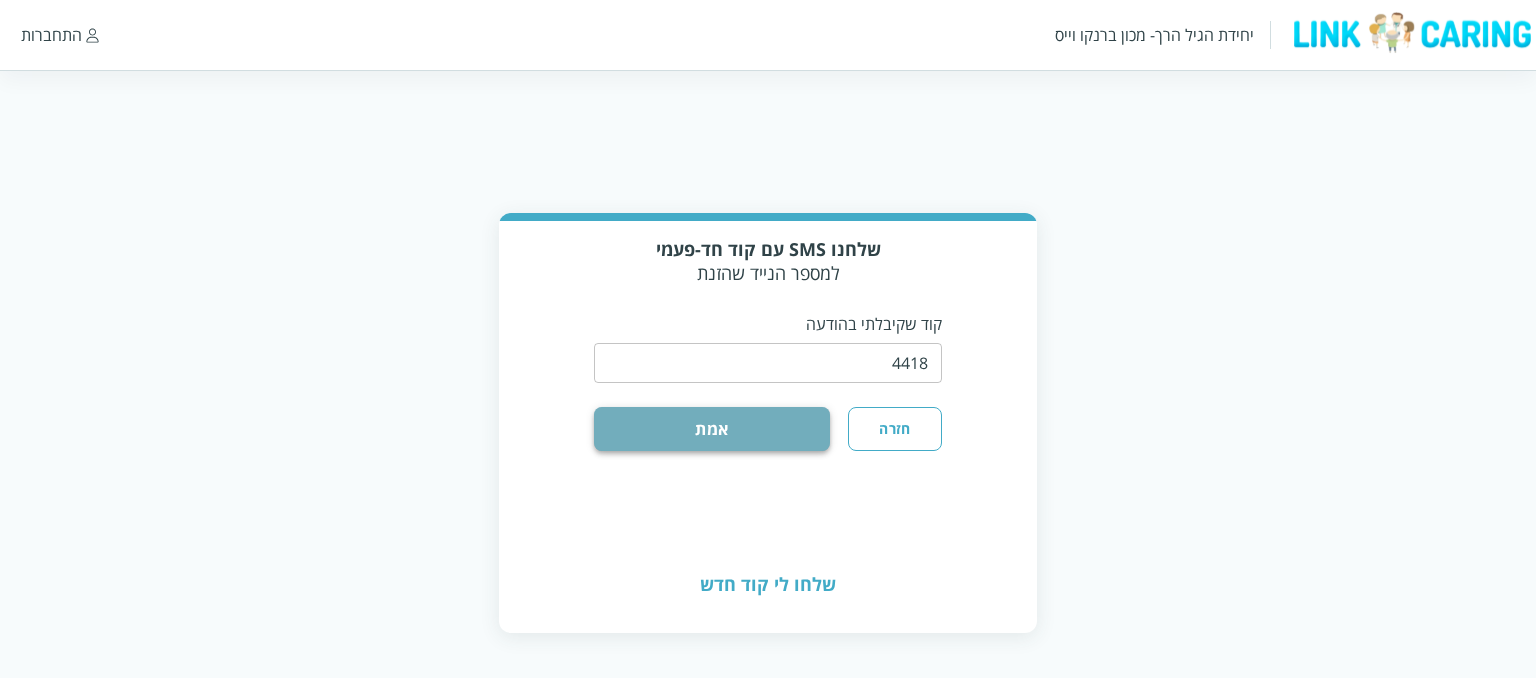 click on "אמת" at bounding box center [712, 429] 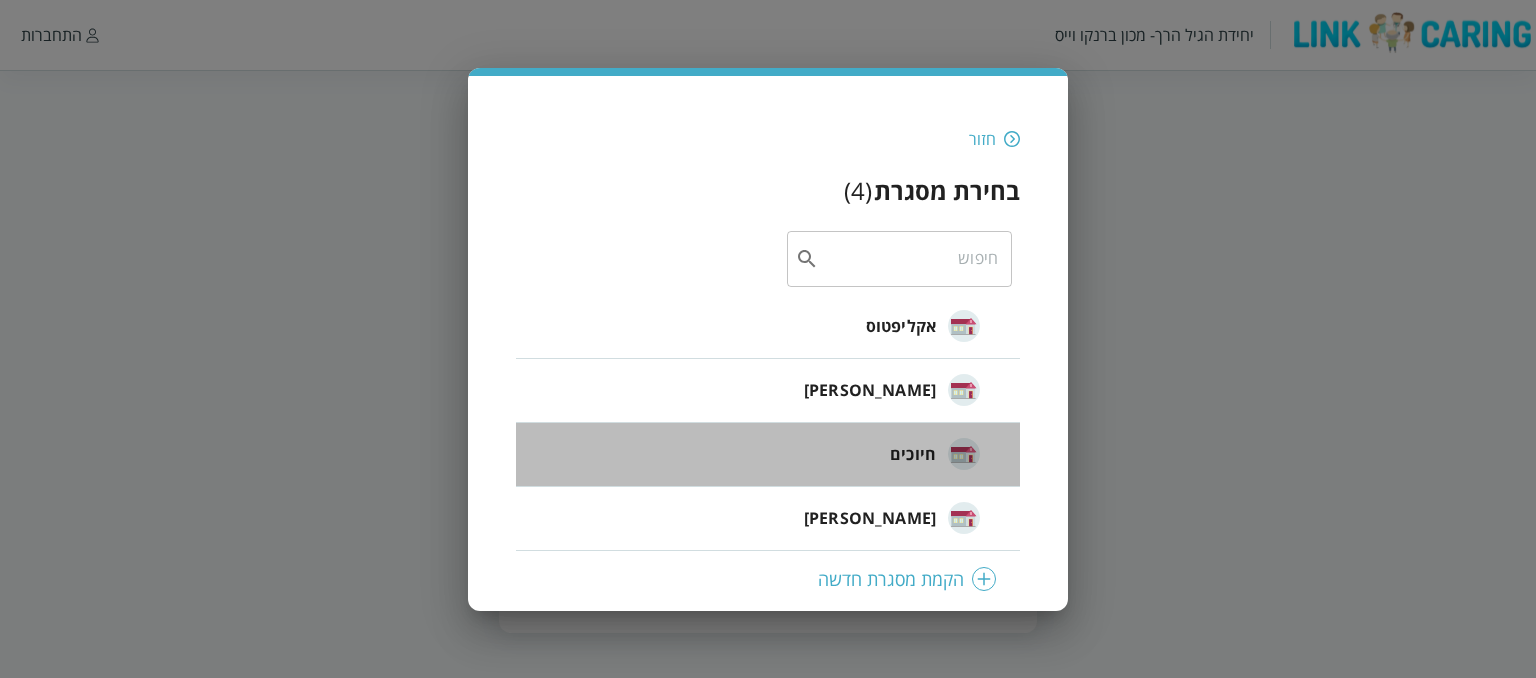 click on "חיוכים" at bounding box center [913, 454] 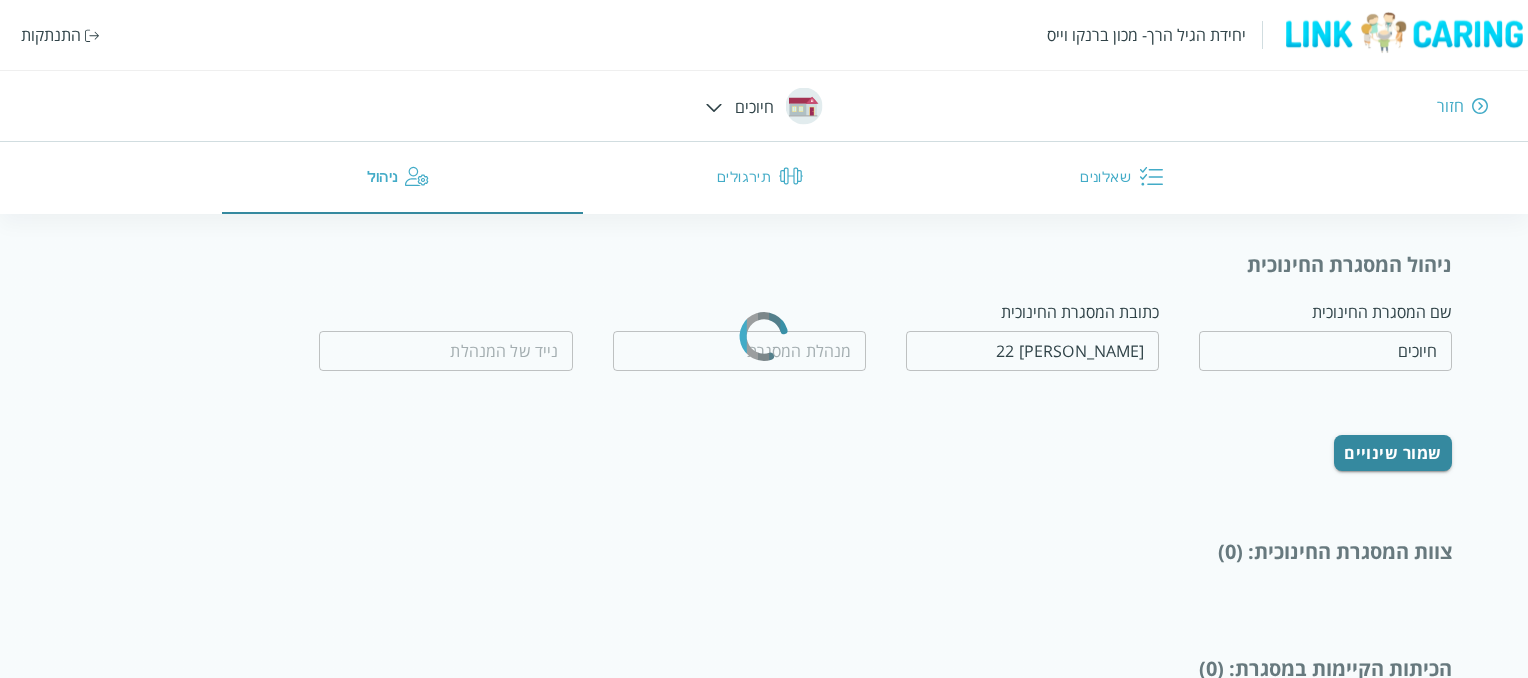 type on "[PERSON_NAME]" 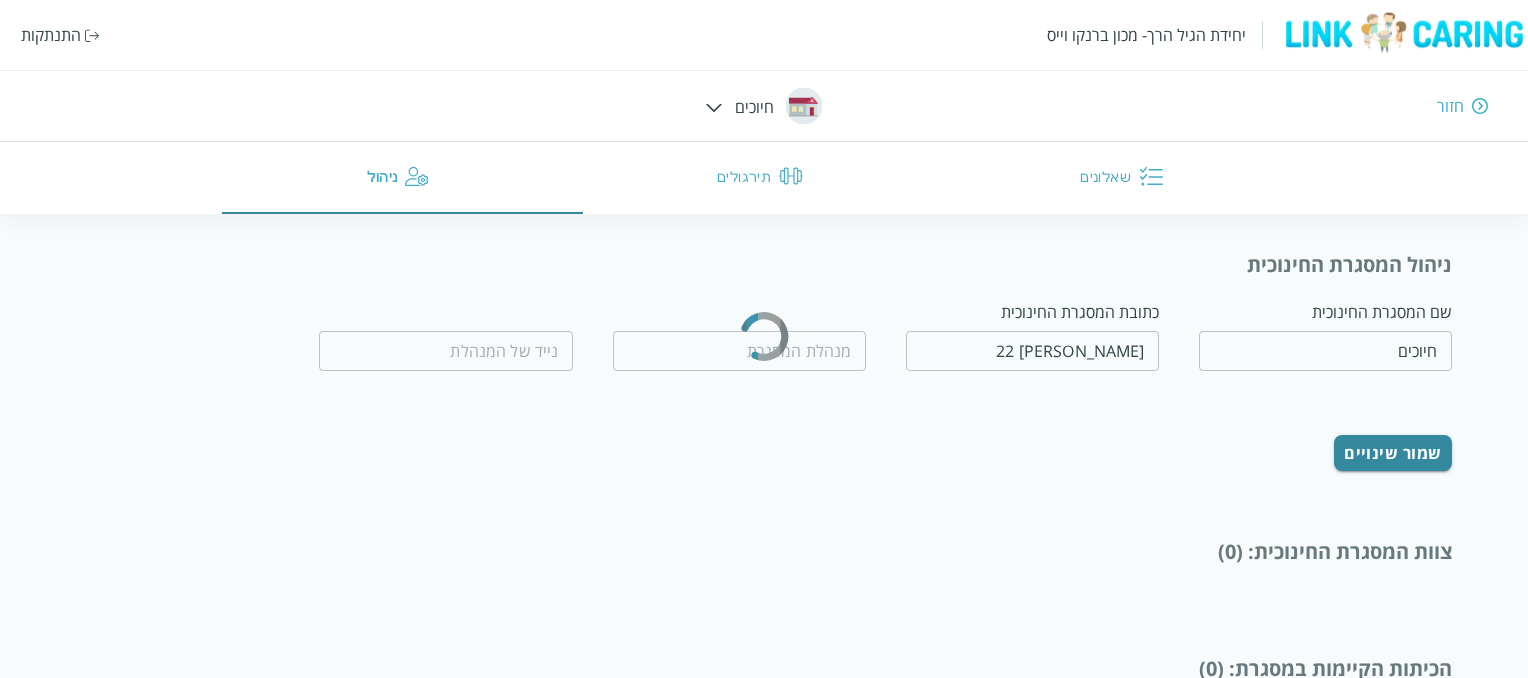 type on "0543362911" 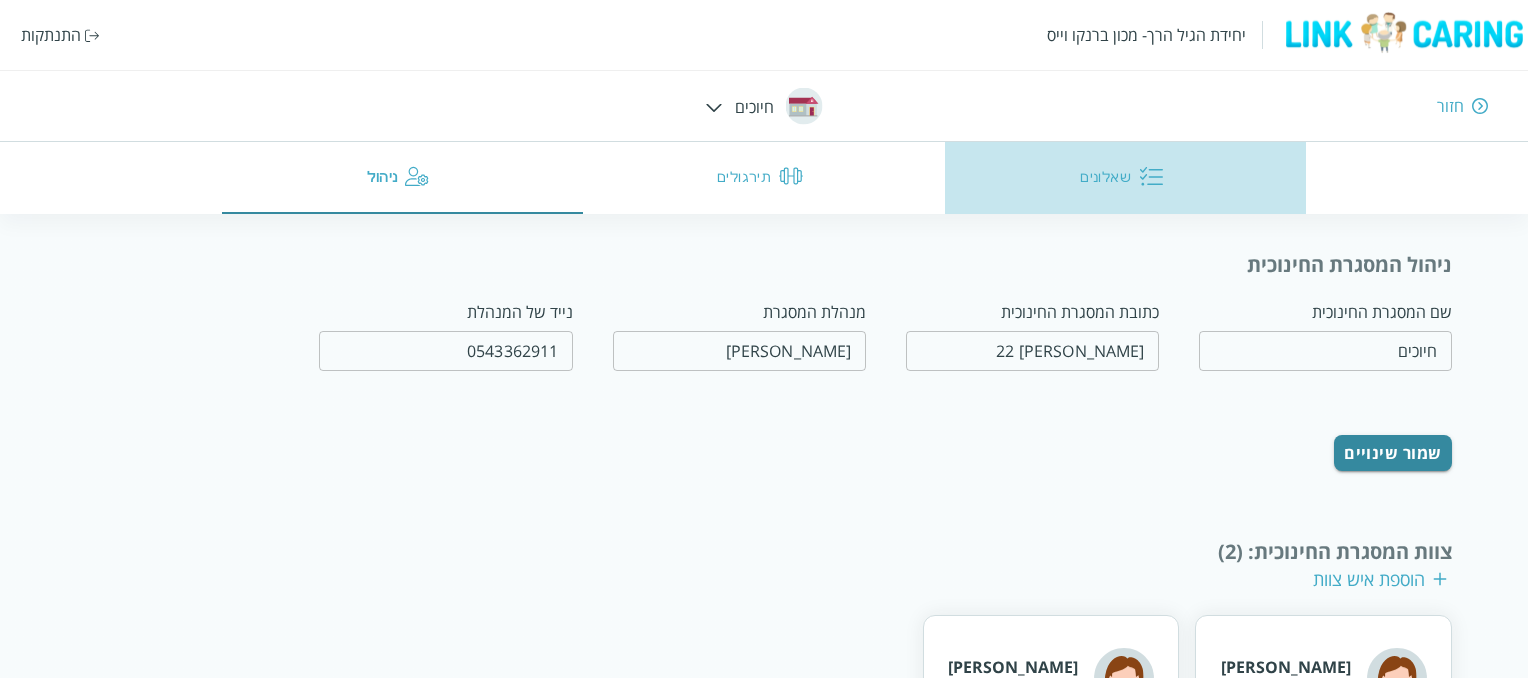 click on "שאלונים" at bounding box center [1126, 178] 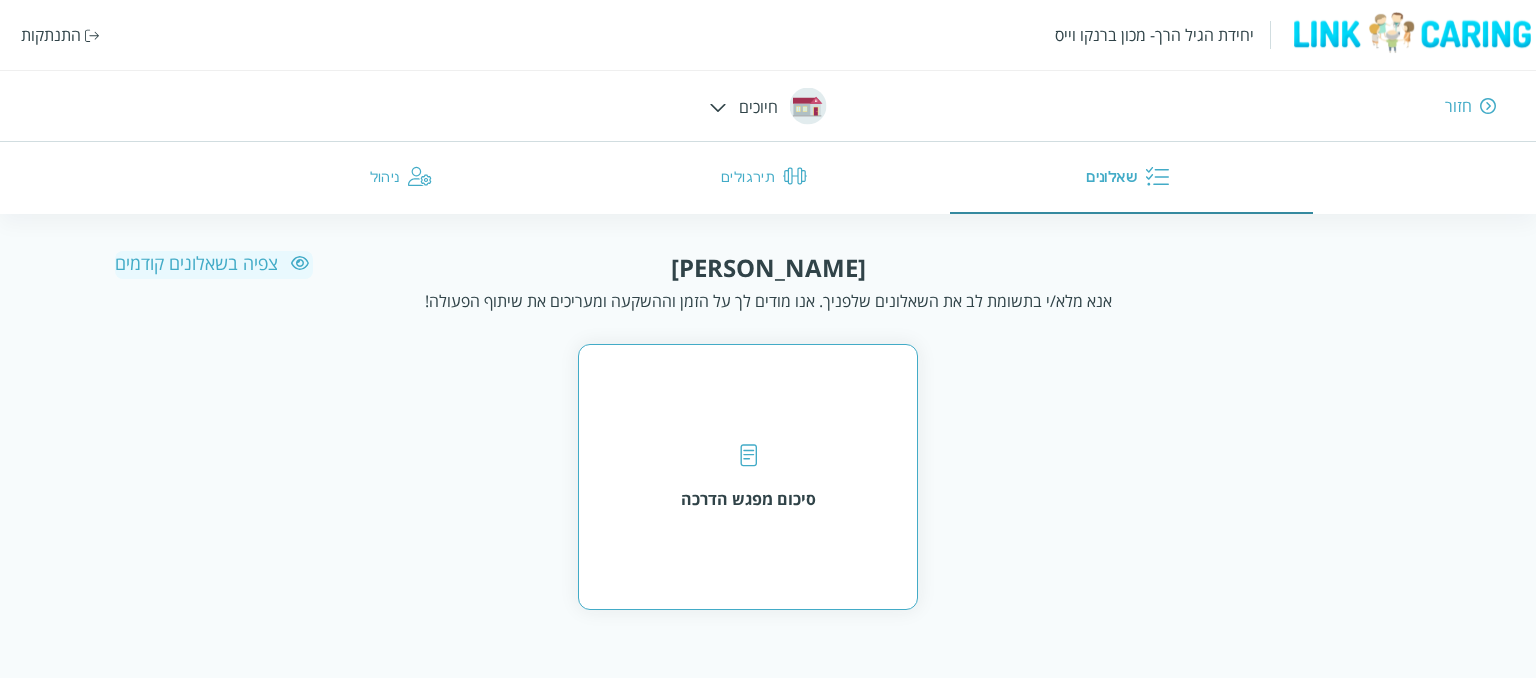 click on "סיכום מפגש הדרכה" at bounding box center [748, 477] 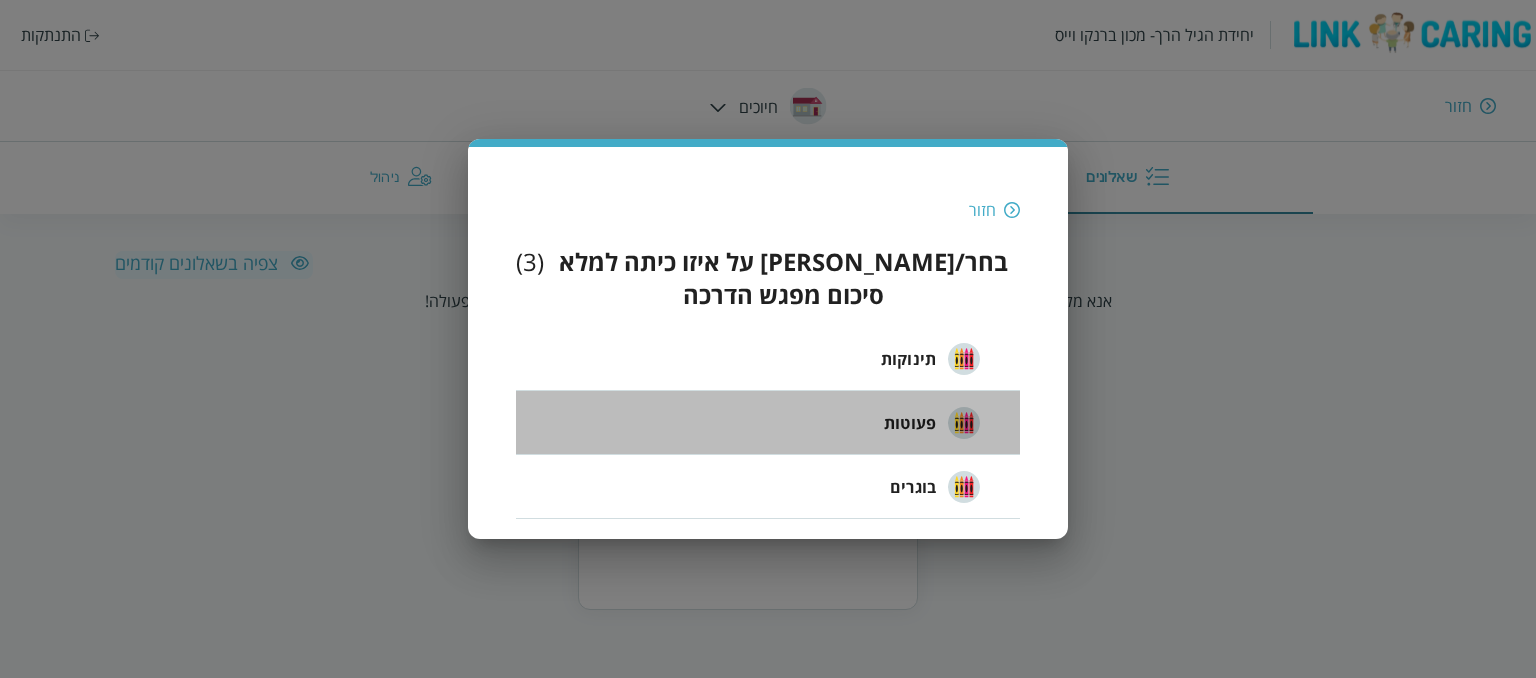 click on "פעוטות" at bounding box center [910, 423] 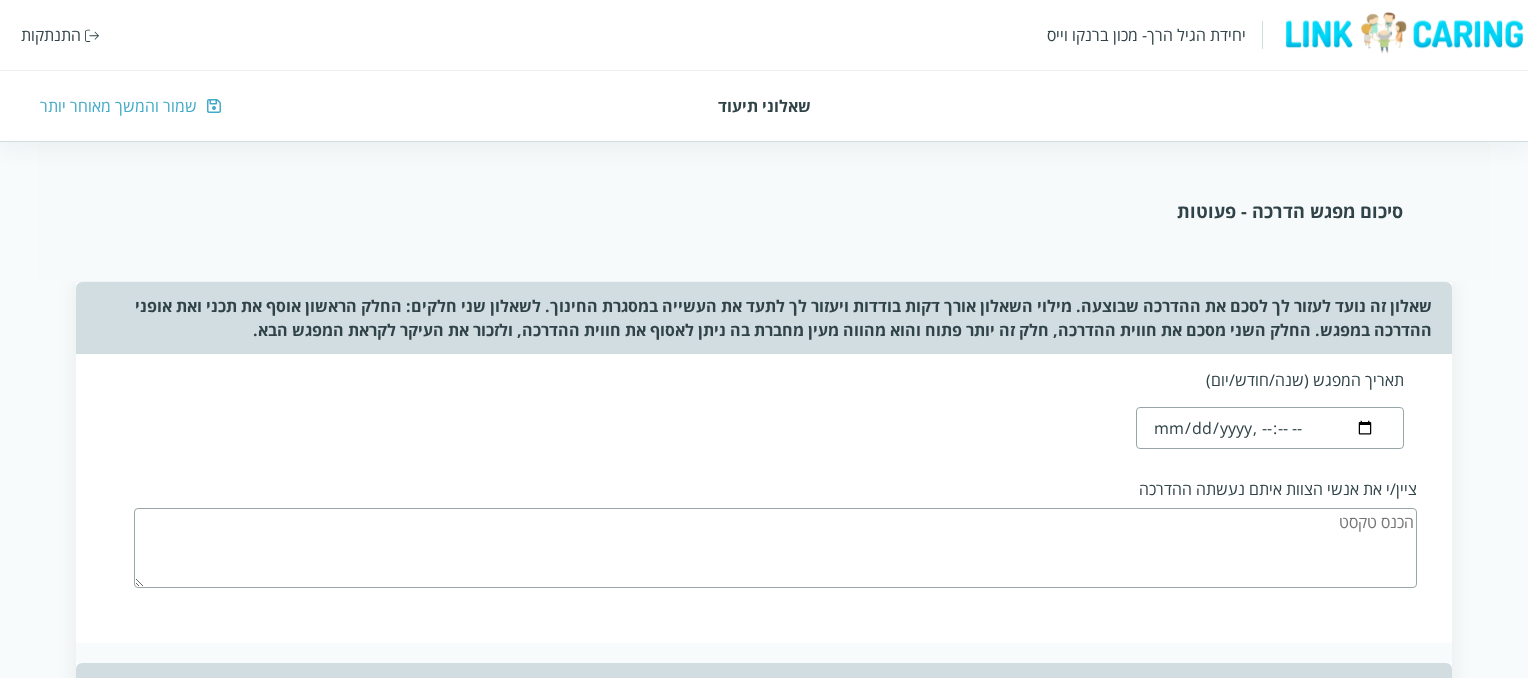 click at bounding box center (1269, 428) 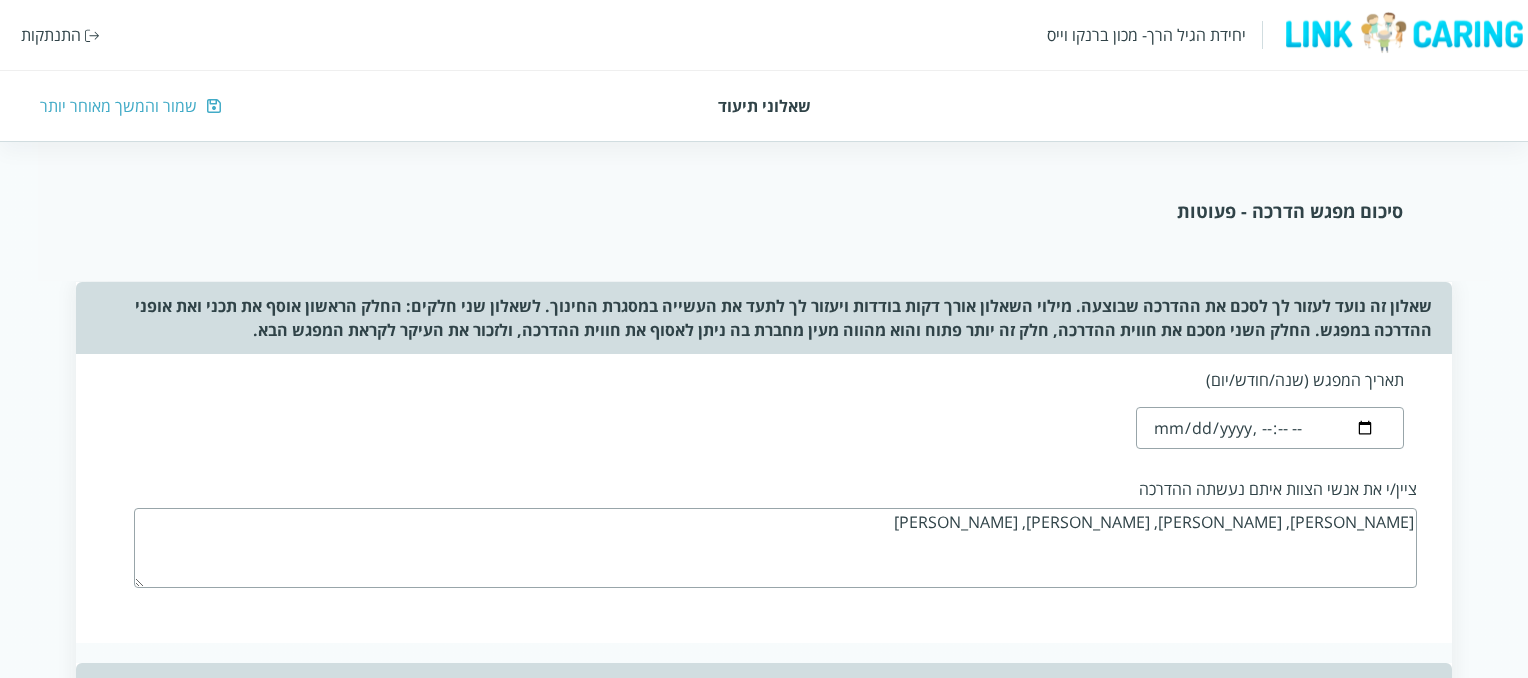 click on "[PERSON_NAME], [PERSON_NAME], [PERSON_NAME], [PERSON_NAME]" at bounding box center (775, 548) 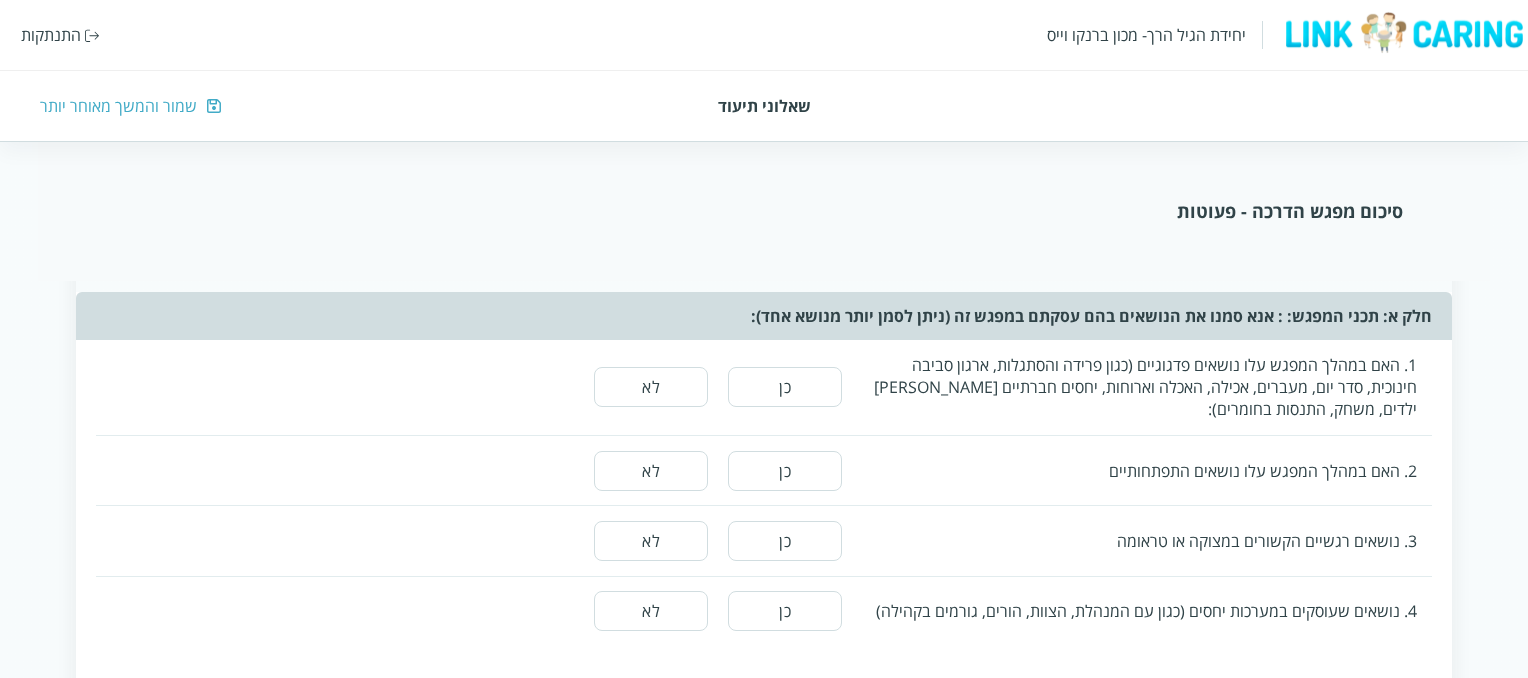 scroll, scrollTop: 372, scrollLeft: 0, axis: vertical 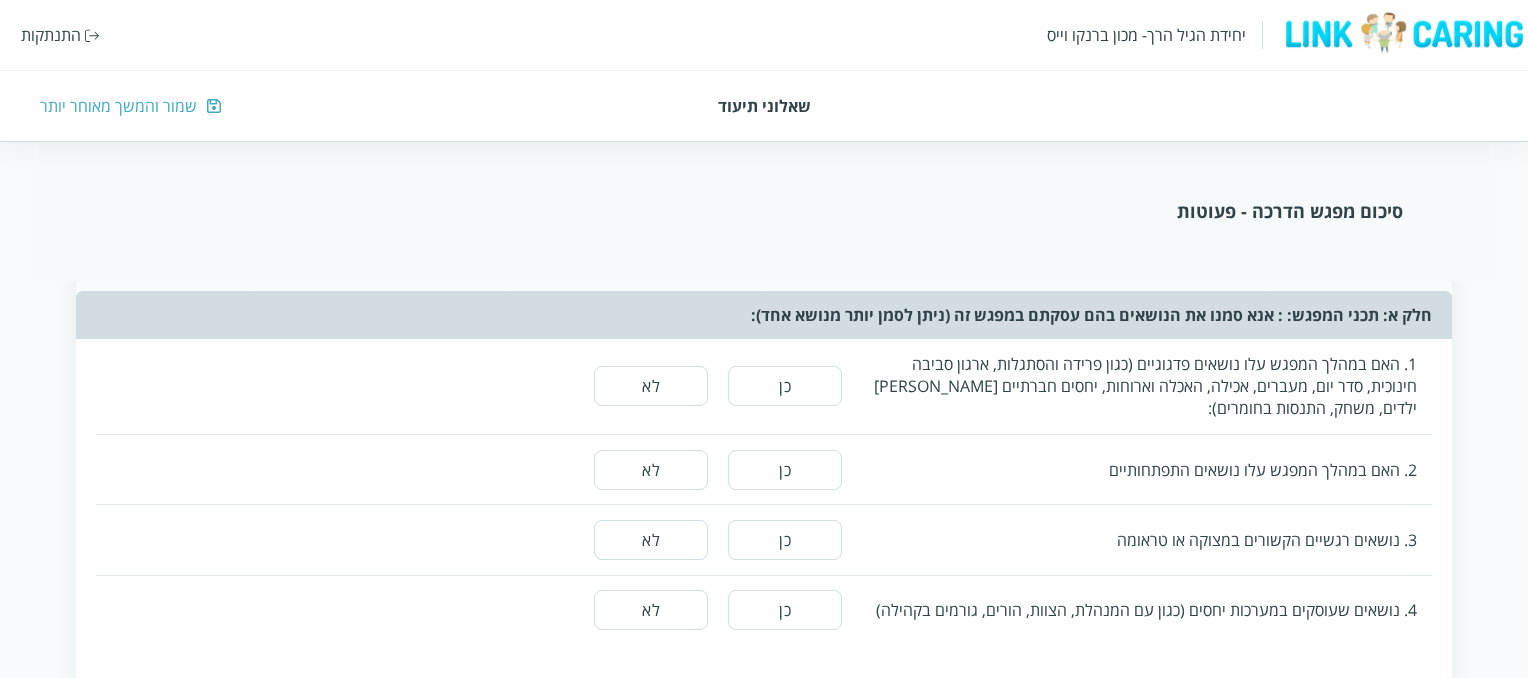 type on "[PERSON_NAME], [PERSON_NAME], [PERSON_NAME], [PERSON_NAME]" 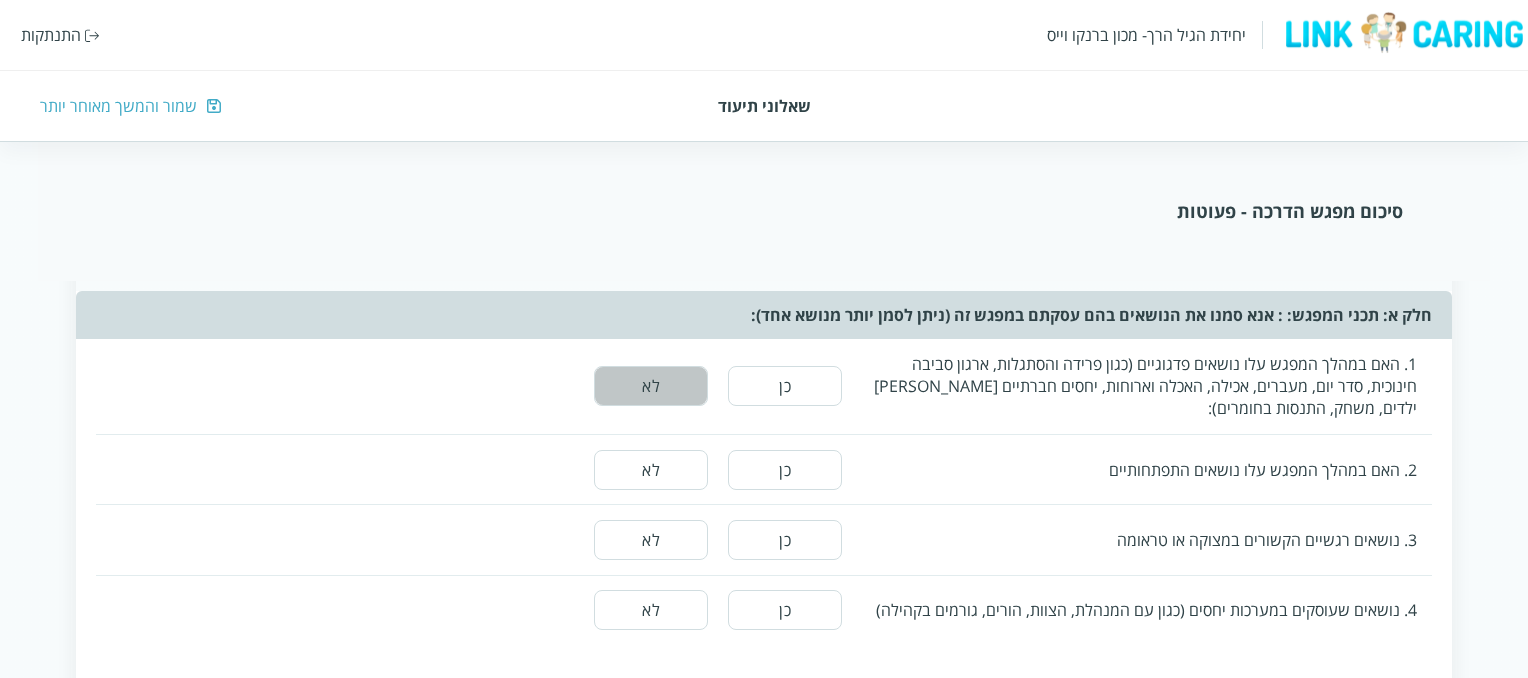 click on "לא" at bounding box center (651, 386) 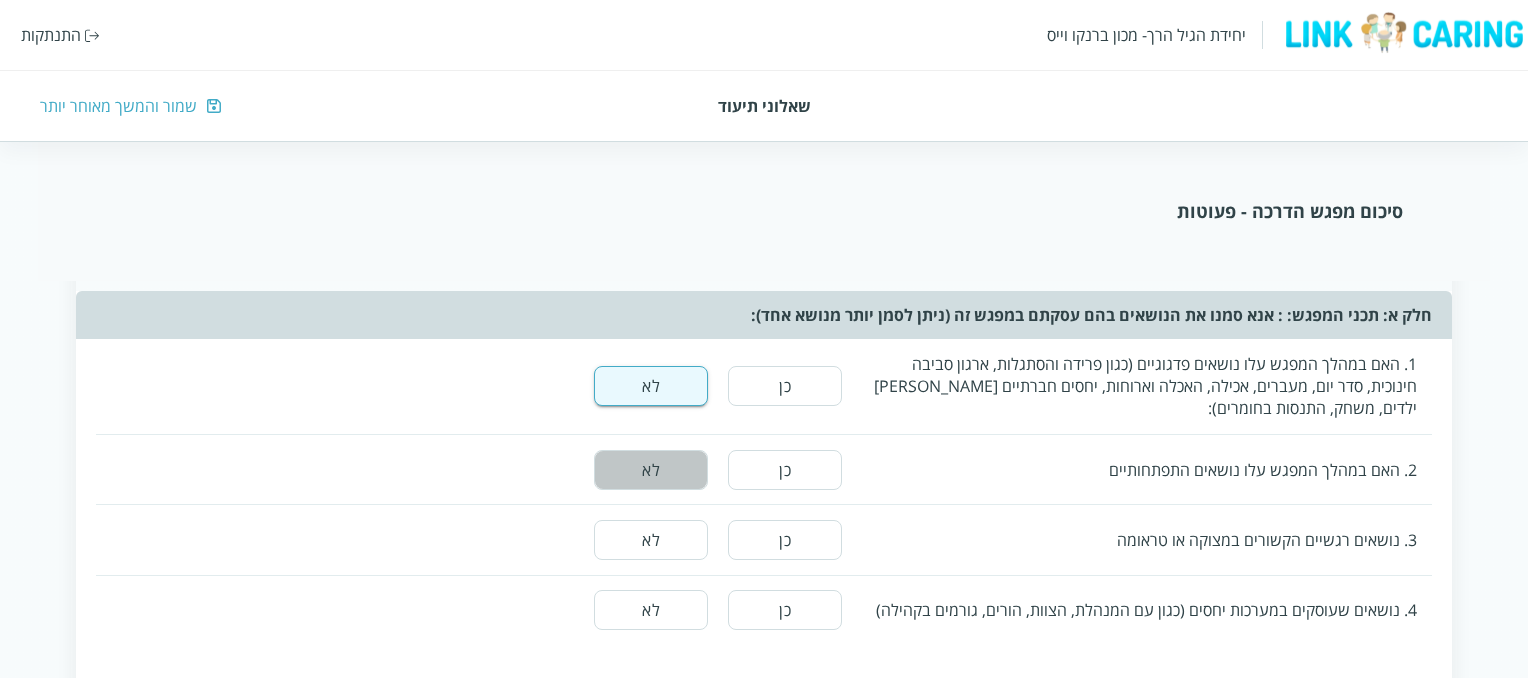 click on "לא" at bounding box center [651, 470] 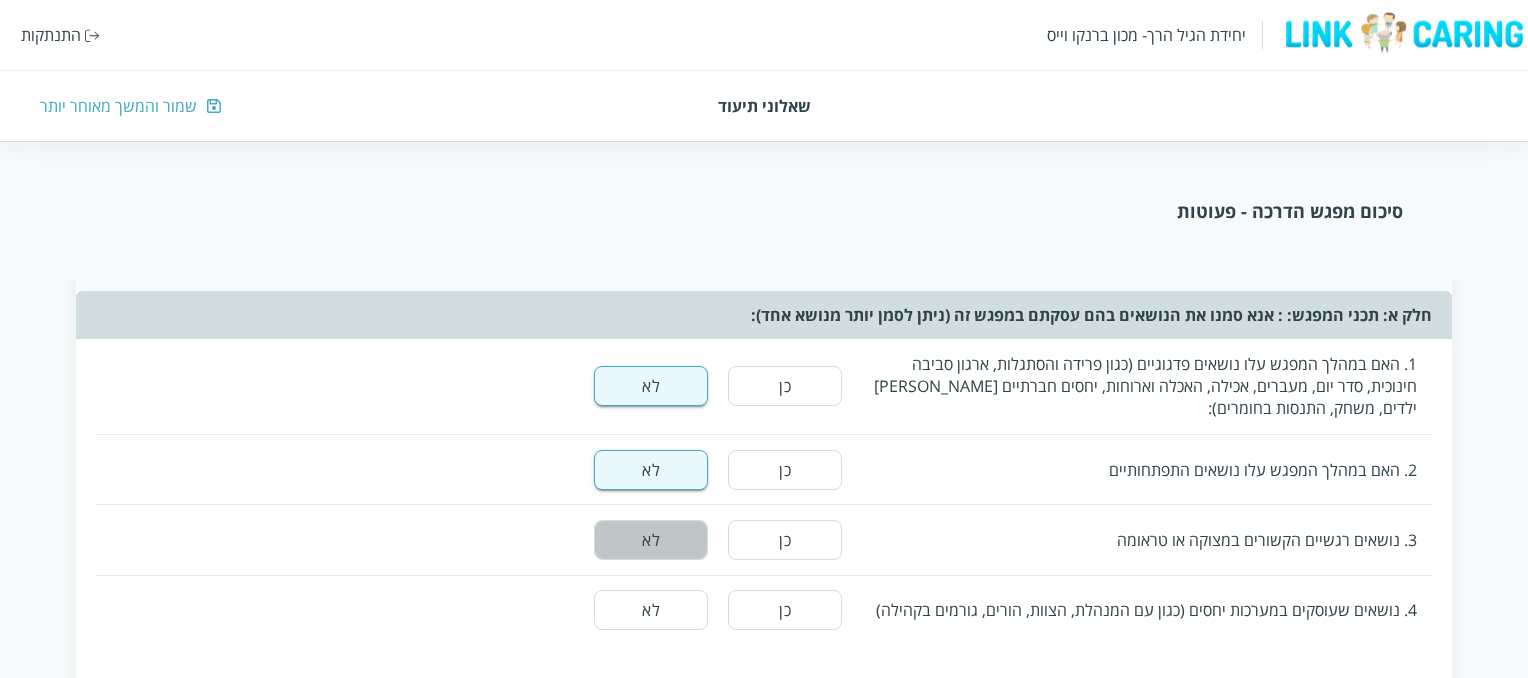 click on "לא" at bounding box center (651, 540) 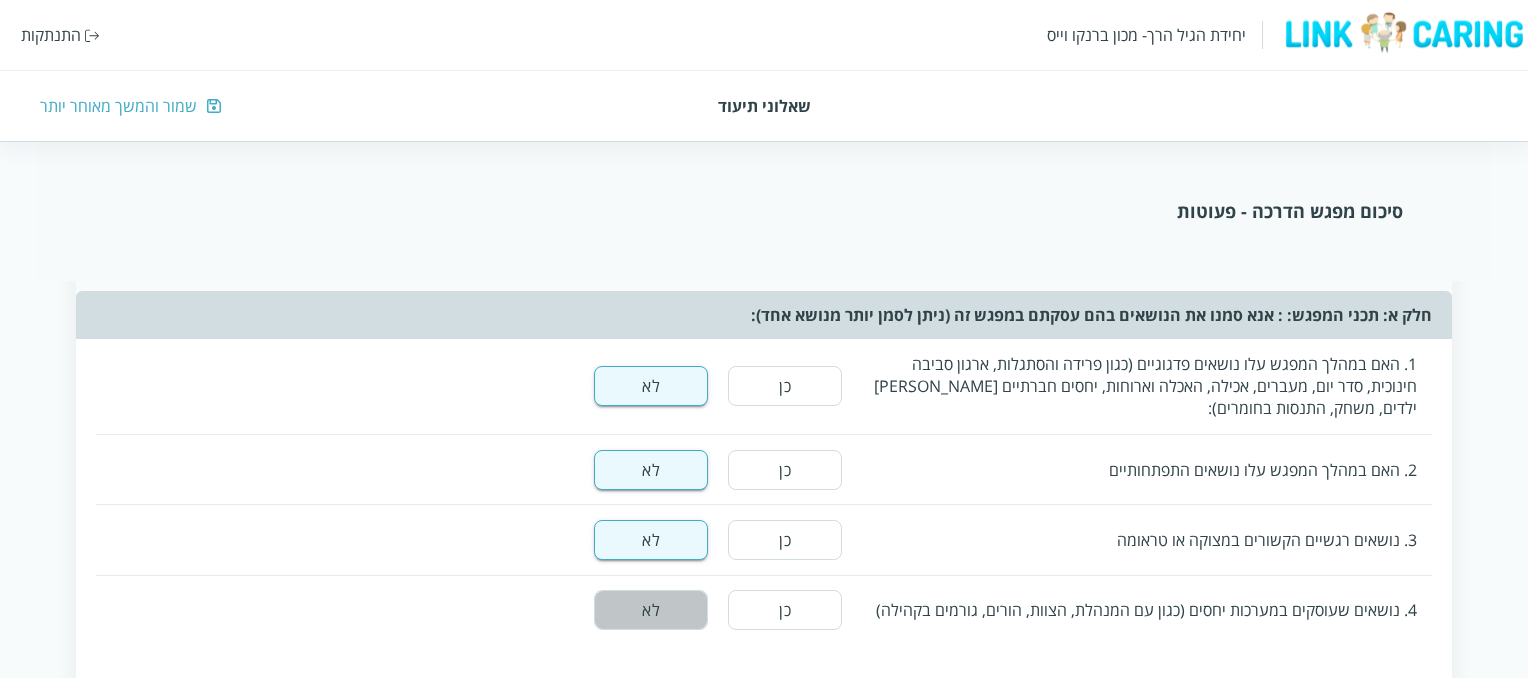 click on "לא" at bounding box center (651, 610) 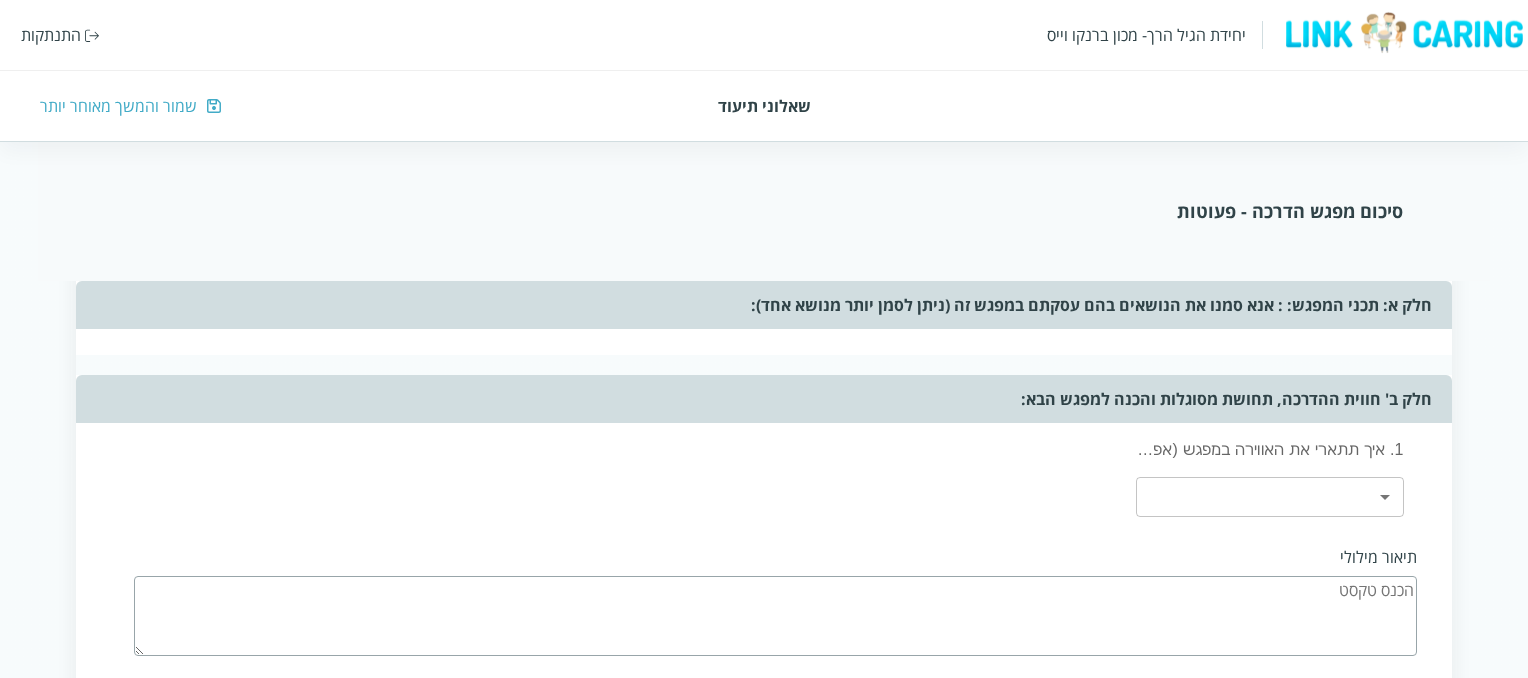 scroll, scrollTop: 708, scrollLeft: 0, axis: vertical 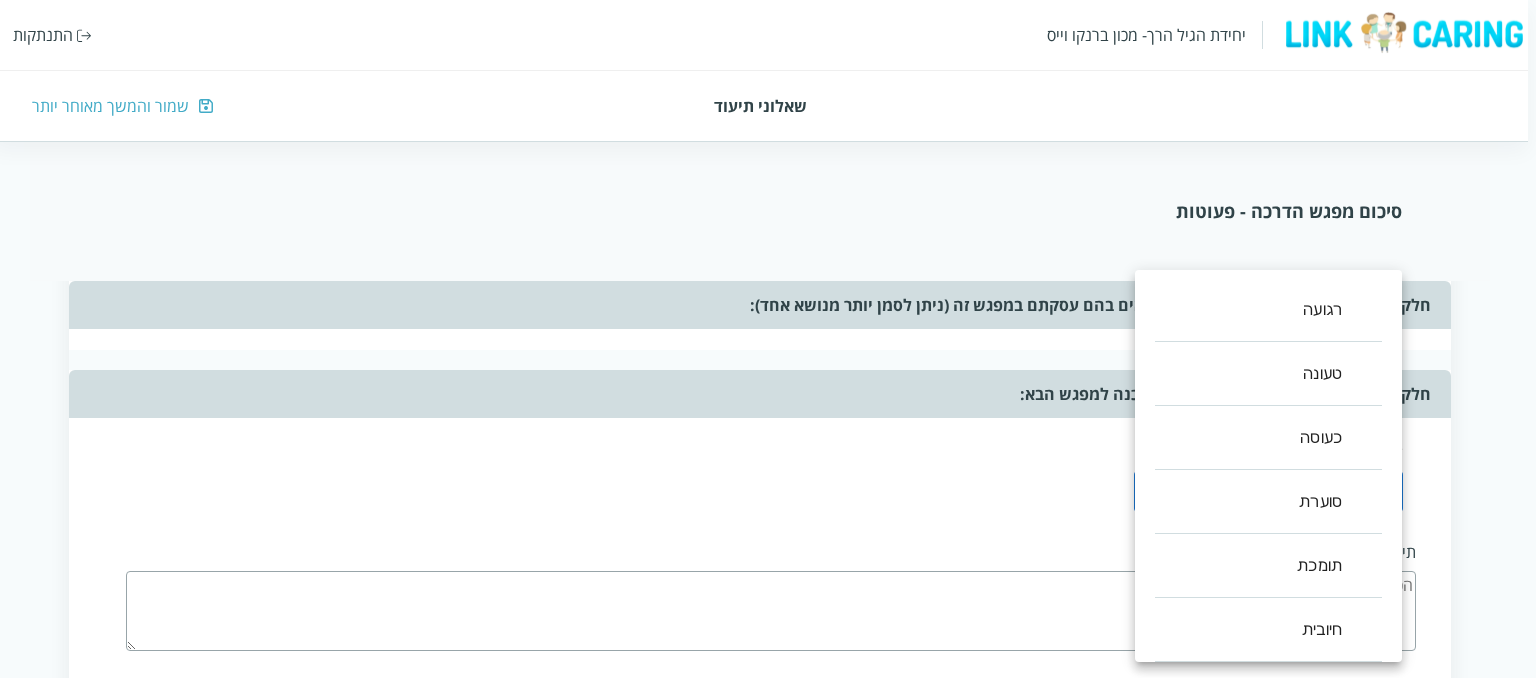 click on "יחידת הגיל הרך- מכון [PERSON_NAME] התנתקות   שאלוני תיעוד שמור והמשך מאוחר יותר סיכום מפגש הדרכה  - פעוטות שאלון זה נועד לעזור לך לסכם את ההדרכה שבוצעה. מילוי השאלון אורך דקות בודדות ויעזור לך לתעד את העשייה במסגרת החינוך. לשאלון שני חלקים: החלק הראשון אוסף את תכני ואת אופני ההדרכה במפגש. החלק השני מסכם את חווית ההדרכה, חלק זה יותר פתוח והוא מהווה מעין מחברת בה ניתן לאסוף את חווית ההדרכה, ולזכור את העיקר לקראת המפגש הבא. תאריך המפגש (שנה/חודש/יום) ציין/י את אנשי הצוות איתם נעשתה ההדרכה  [PERSON_NAME], [PERSON_NAME], [PERSON_NAME], [PERSON_NAME] בת אל    כן   לא   אנא סמנו את כל הנושאים [PERSON_NAME] עסקתם במפגש זה:  ​ ​" at bounding box center [764, 497] 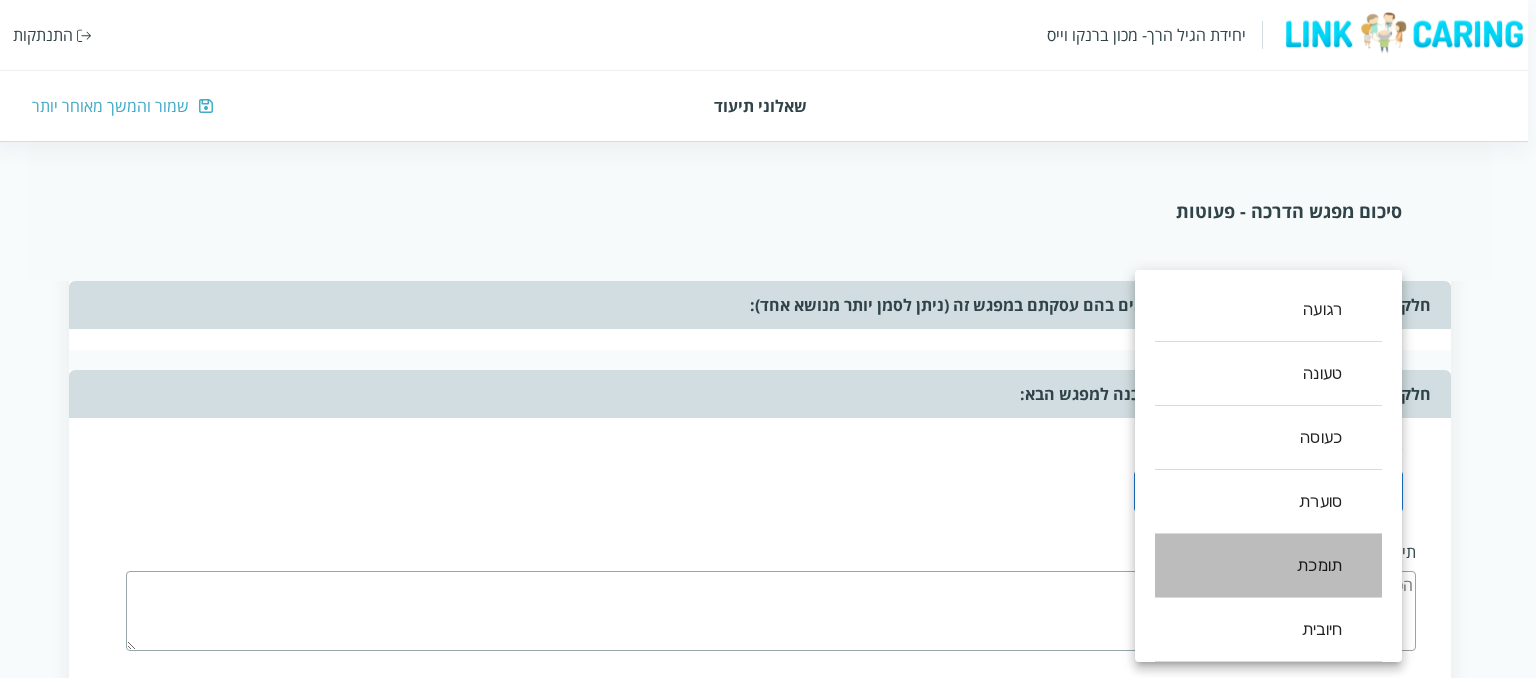 click on "תומכת" at bounding box center [1268, 566] 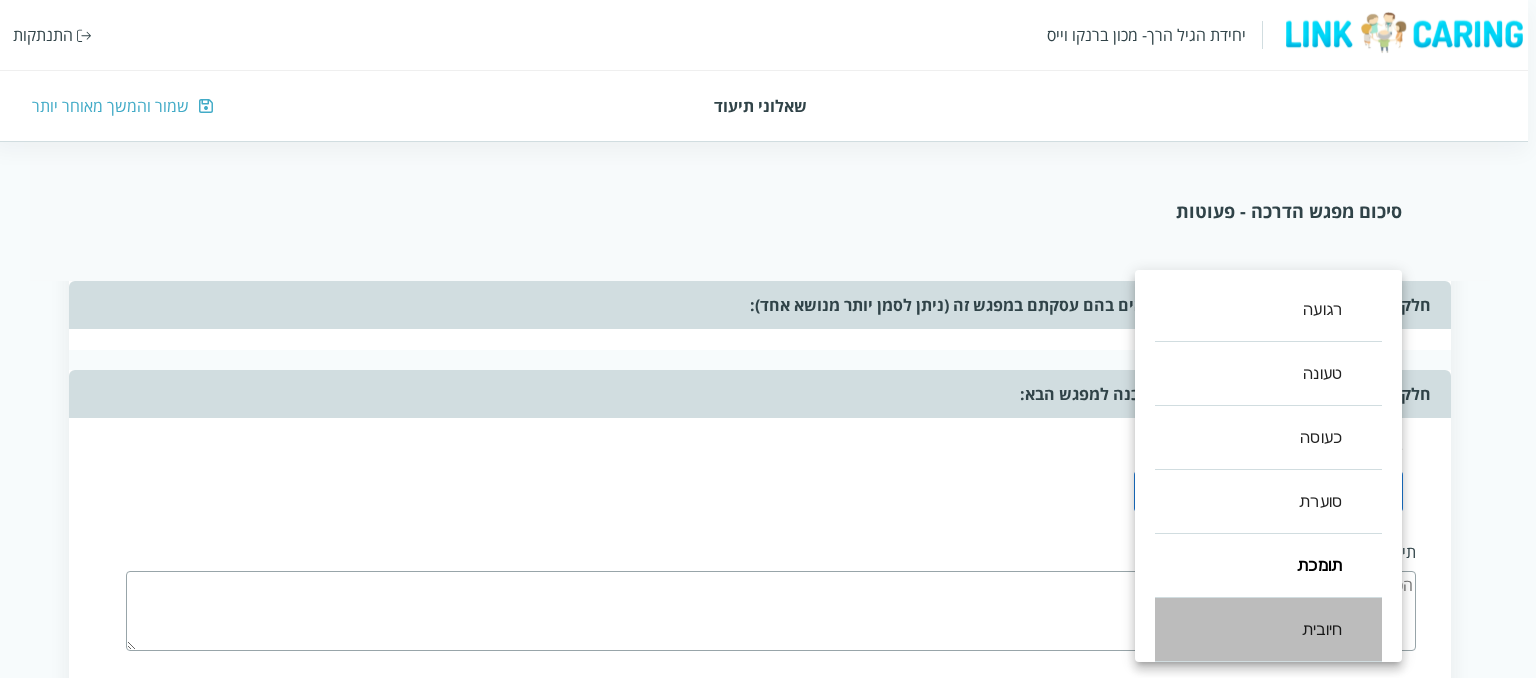 click on "חיובית" at bounding box center (1268, 630) 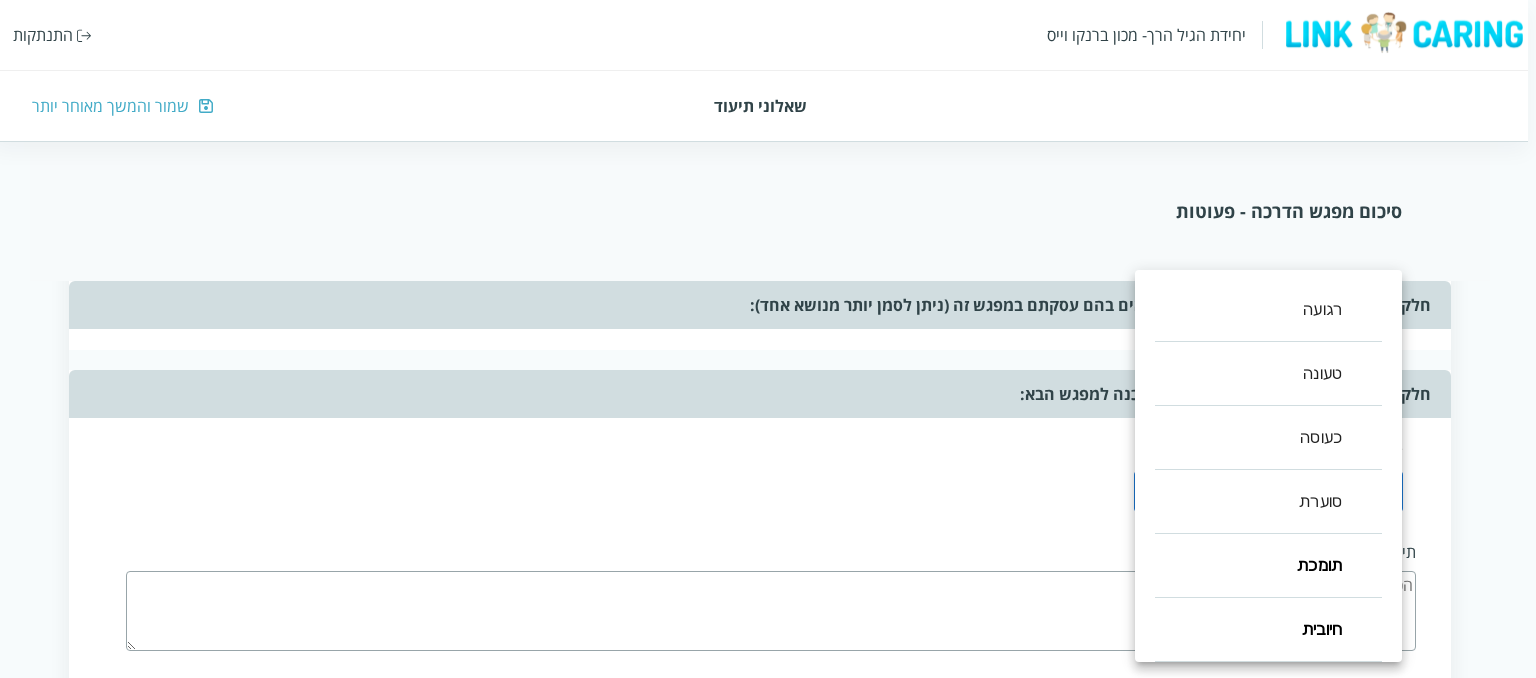 click at bounding box center [768, 339] 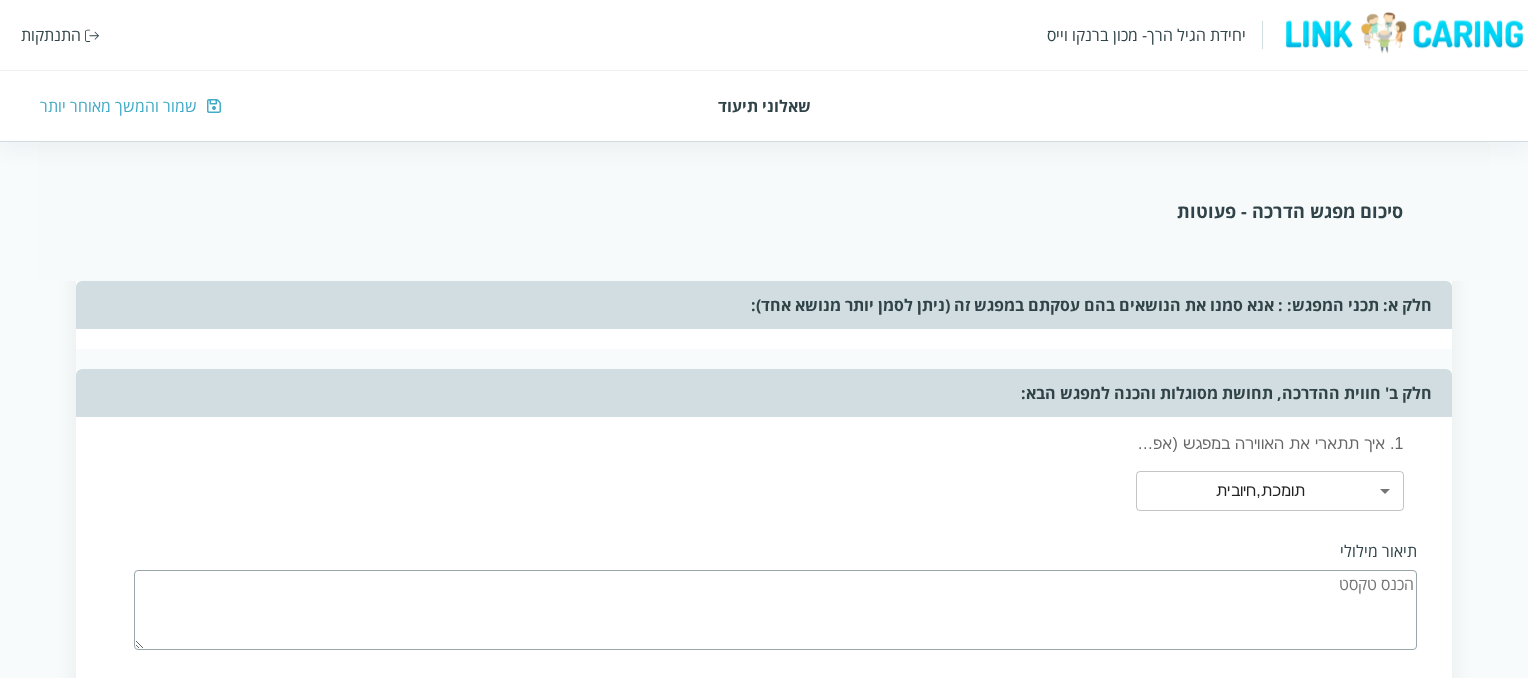 click at bounding box center [775, 610] 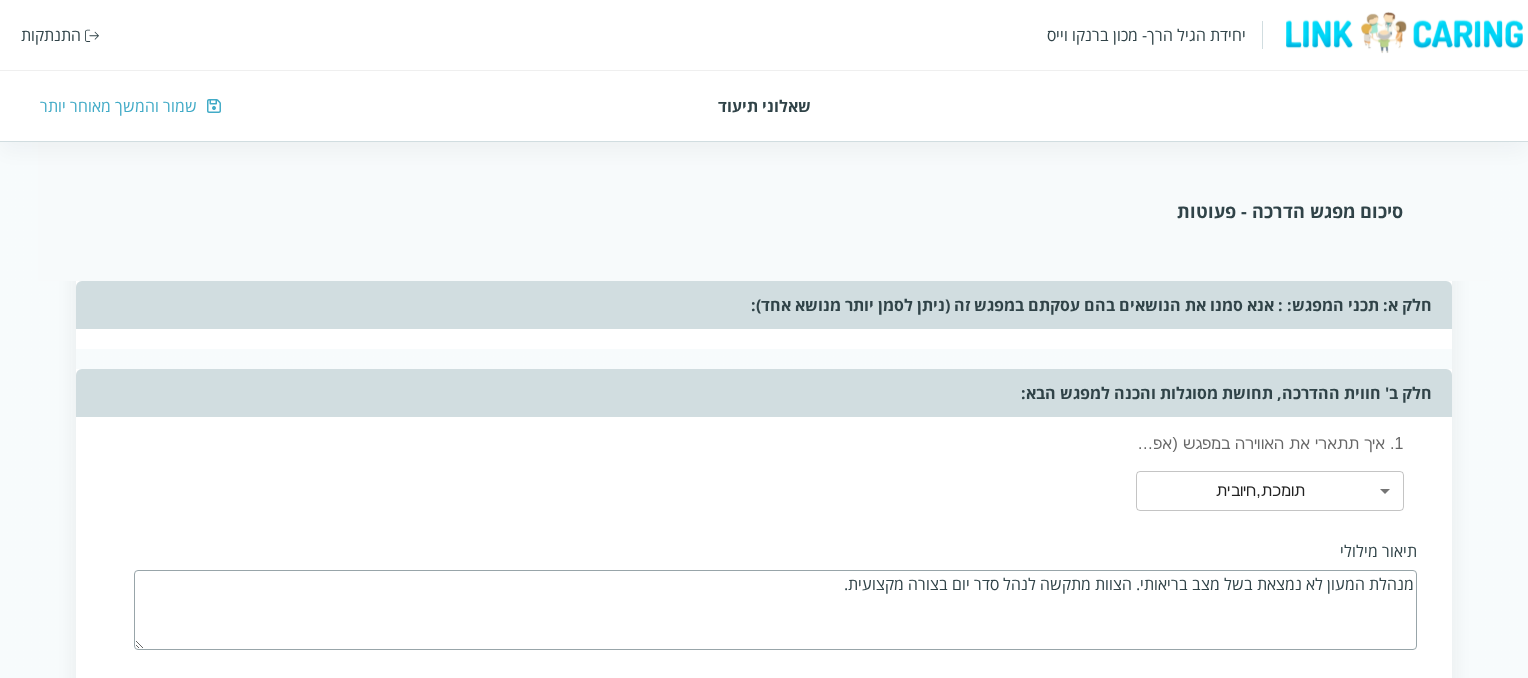 click on "מנהלת המעון לא נמצאת בשל מצב בריאותי. הצוות מתקשה לנהל סדר יום בצורה מקצועית." at bounding box center [775, 610] 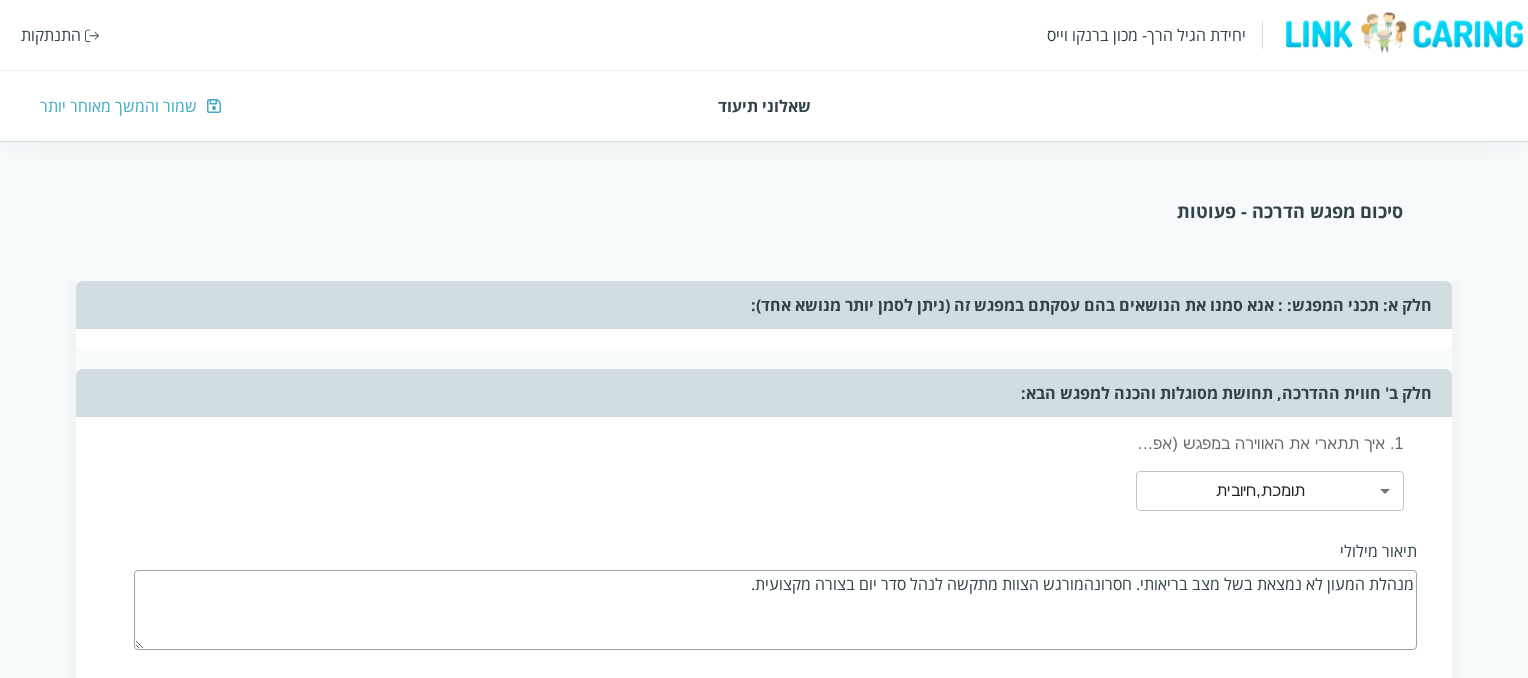 click on "מנהלת המעון לא נמצאת בשל מצב בריאותי. חסרונהמורגש הצוות מתקשה לנהל סדר יום בצורה מקצועית." at bounding box center (775, 610) 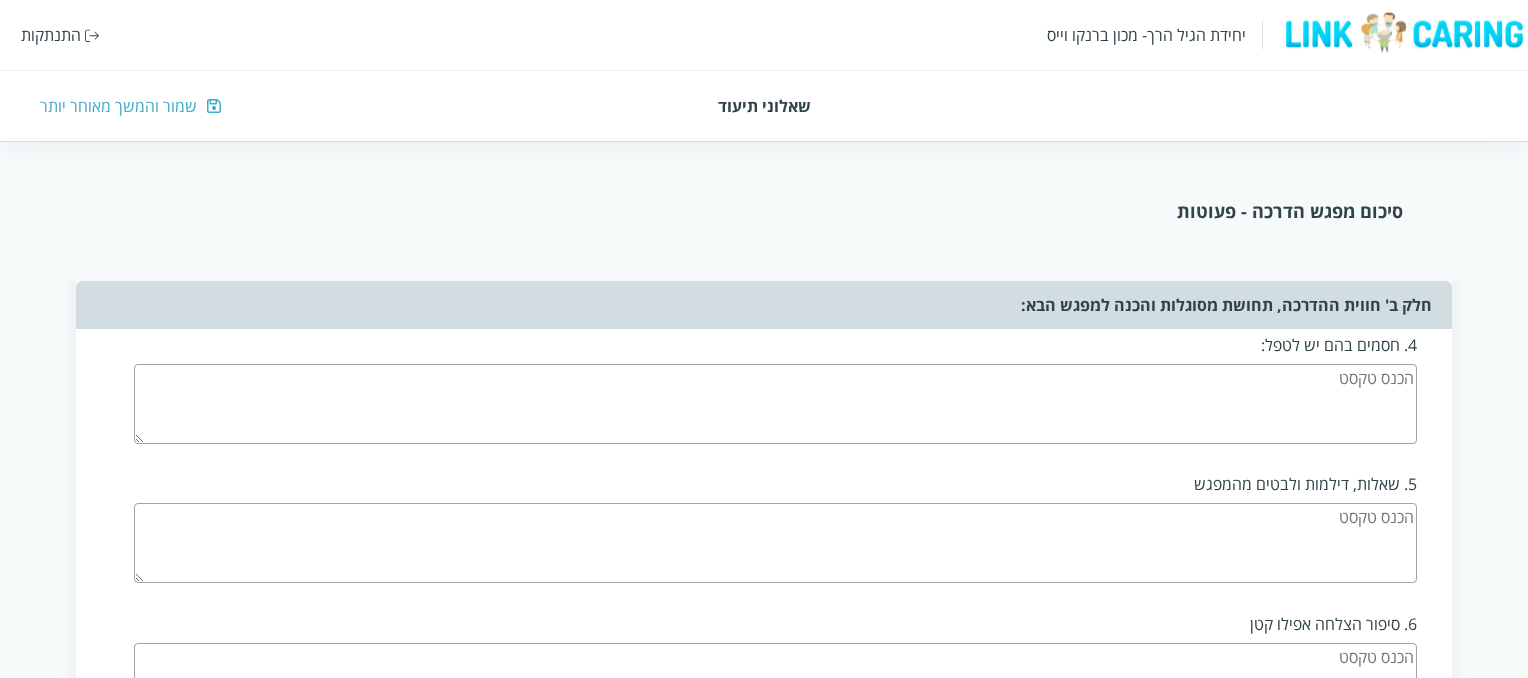 scroll, scrollTop: 1336, scrollLeft: 0, axis: vertical 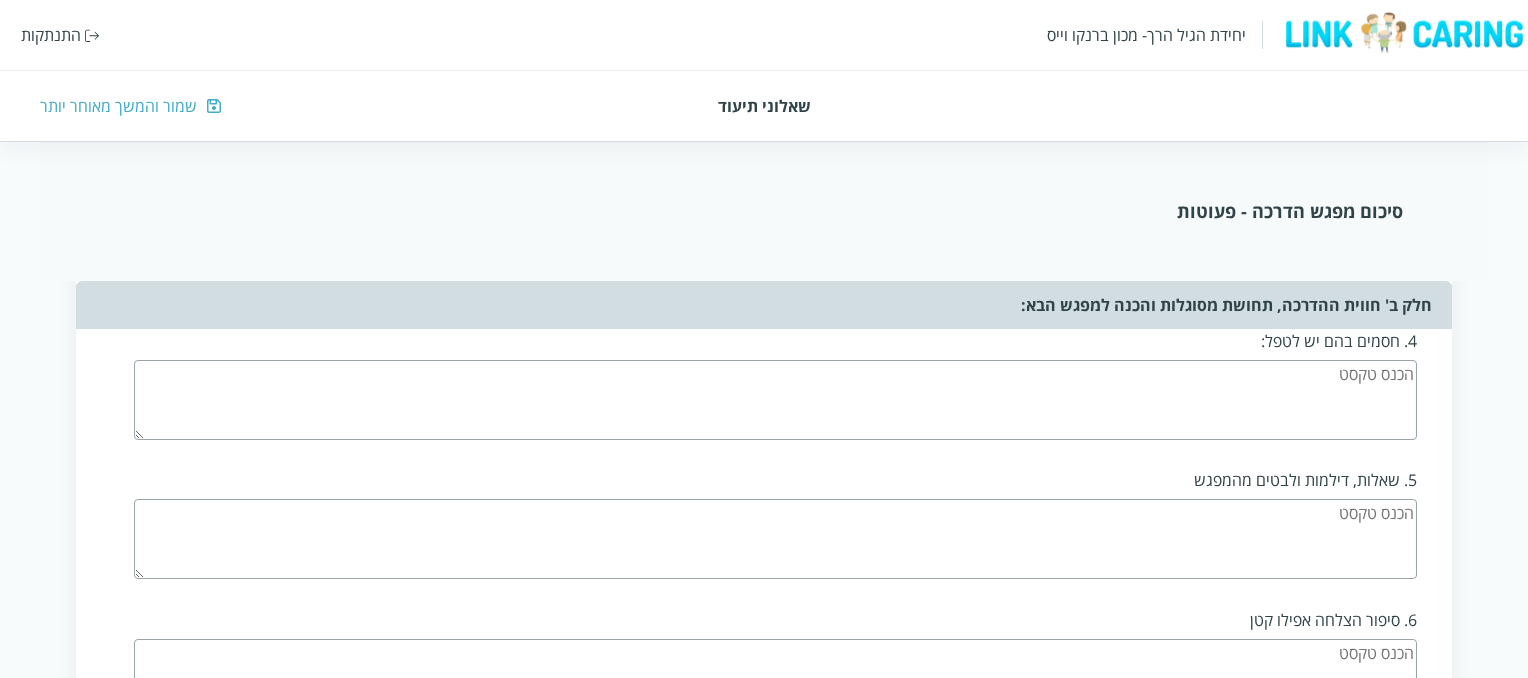 type on "מנהלת המעון לא נמצאת בשל מצב בריאותי. חסרונהמורגש הצוות מתקשה לנהל סדר יום בצורה מקצועית. מטפלות במסירות בילדים אבל התחושה היא של שרידות." 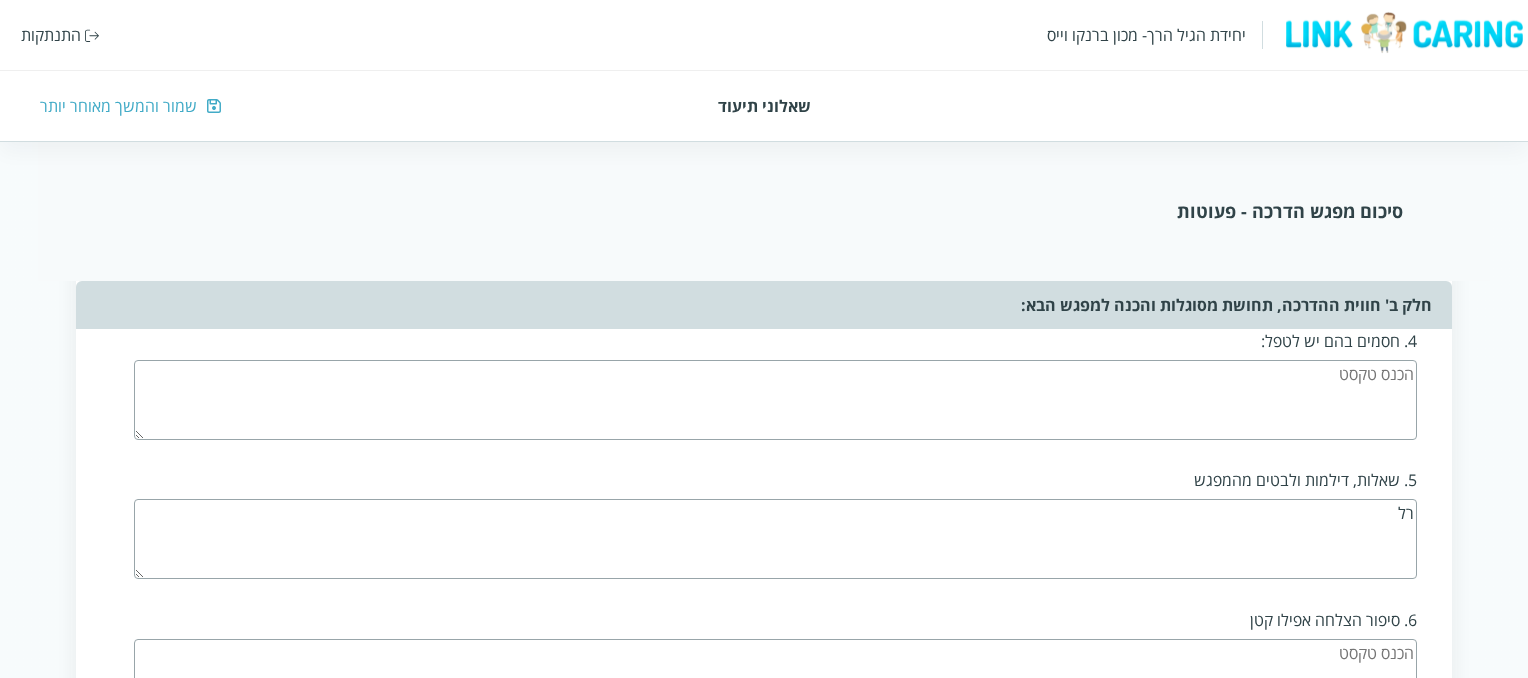 type on "ר" 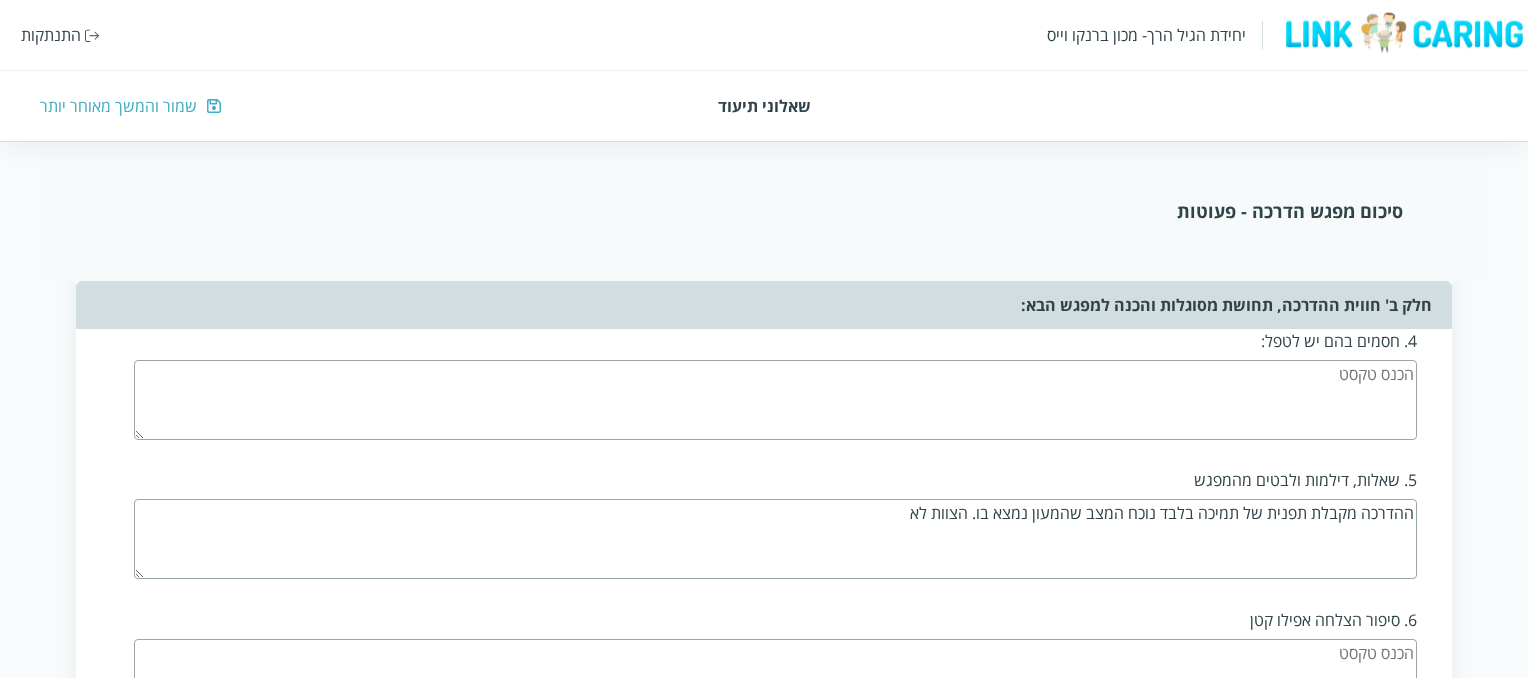 click on "ההדרכה מקבלת תפנית של תמיכה בלבד נוכח המצב שהמעון נמצא בו. הצוות לא" at bounding box center [775, 539] 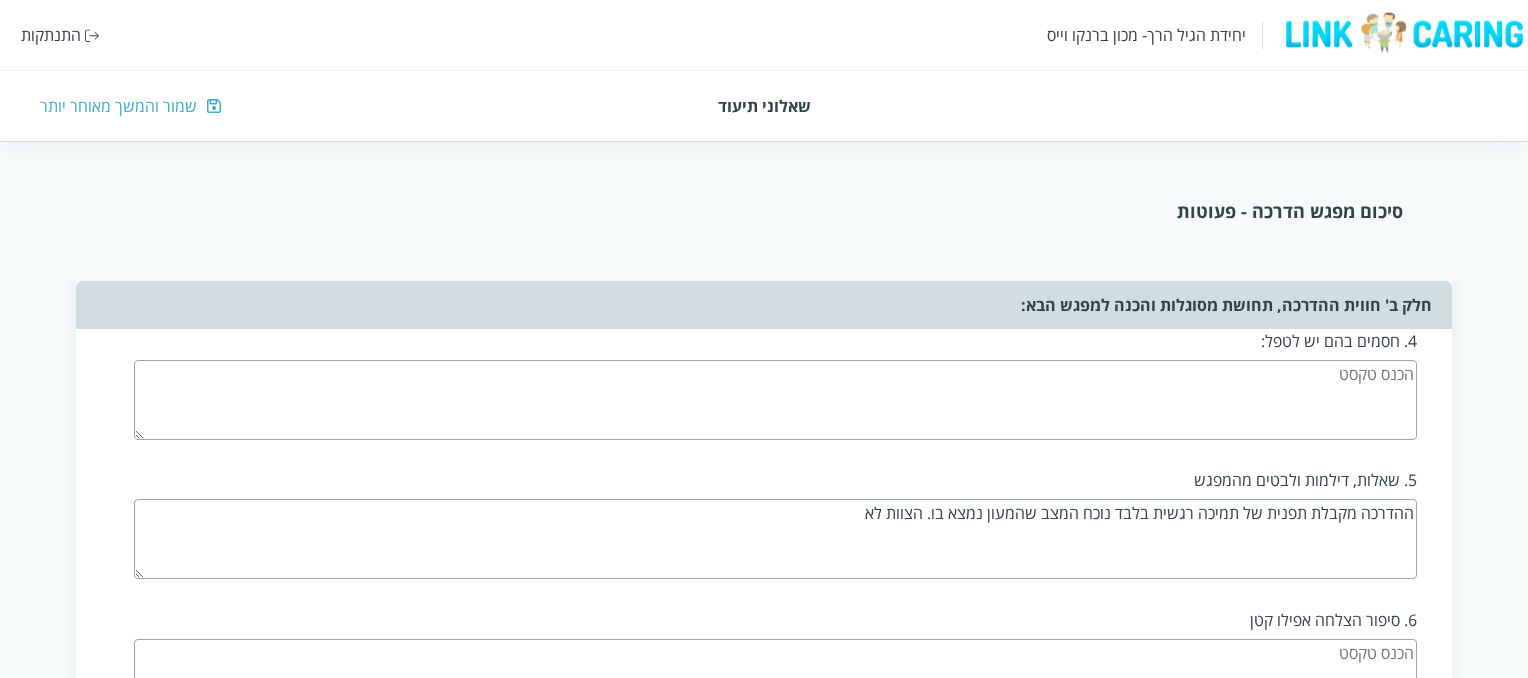 click on "ההדרכה מקבלת תפנית של תמיכה רגשית בלבד נוכח המצב שהמעון נמצא בו. הצוות לא" at bounding box center [775, 539] 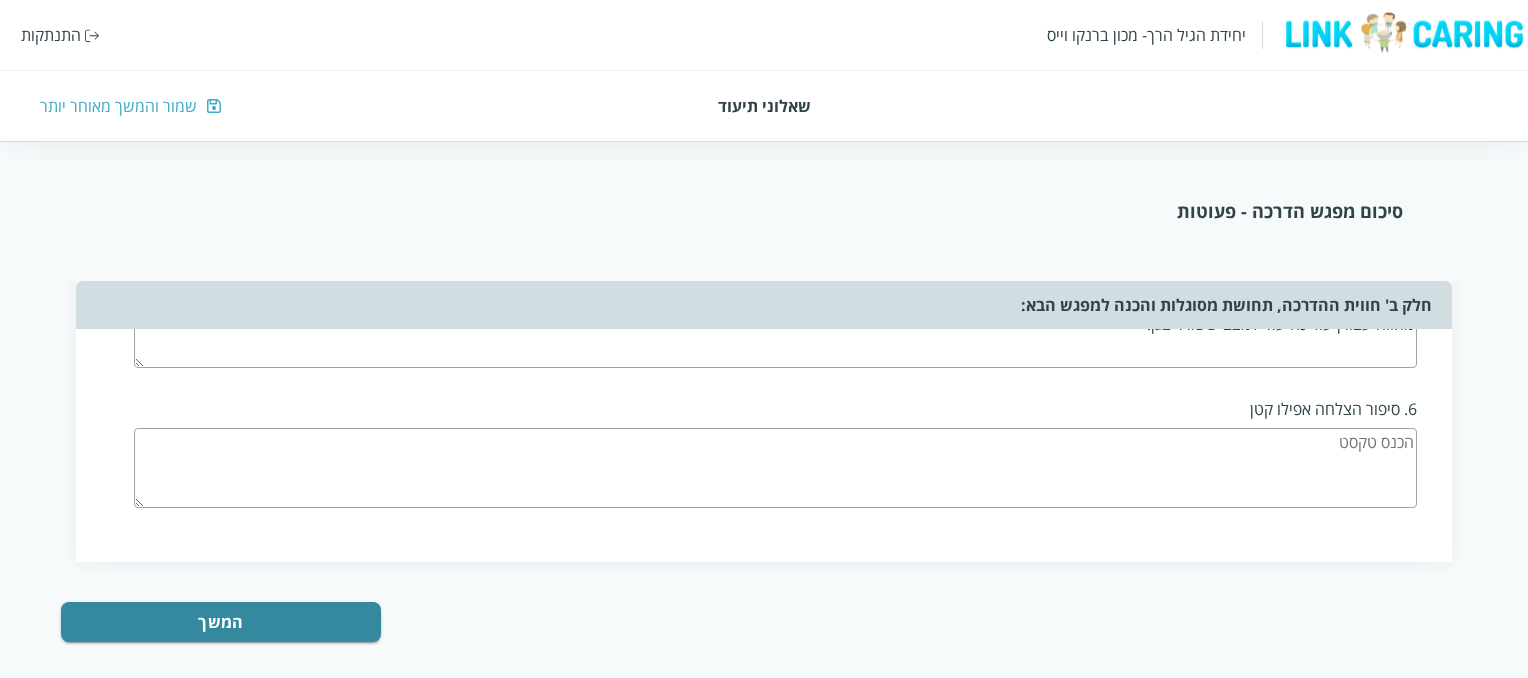 scroll, scrollTop: 1548, scrollLeft: 0, axis: vertical 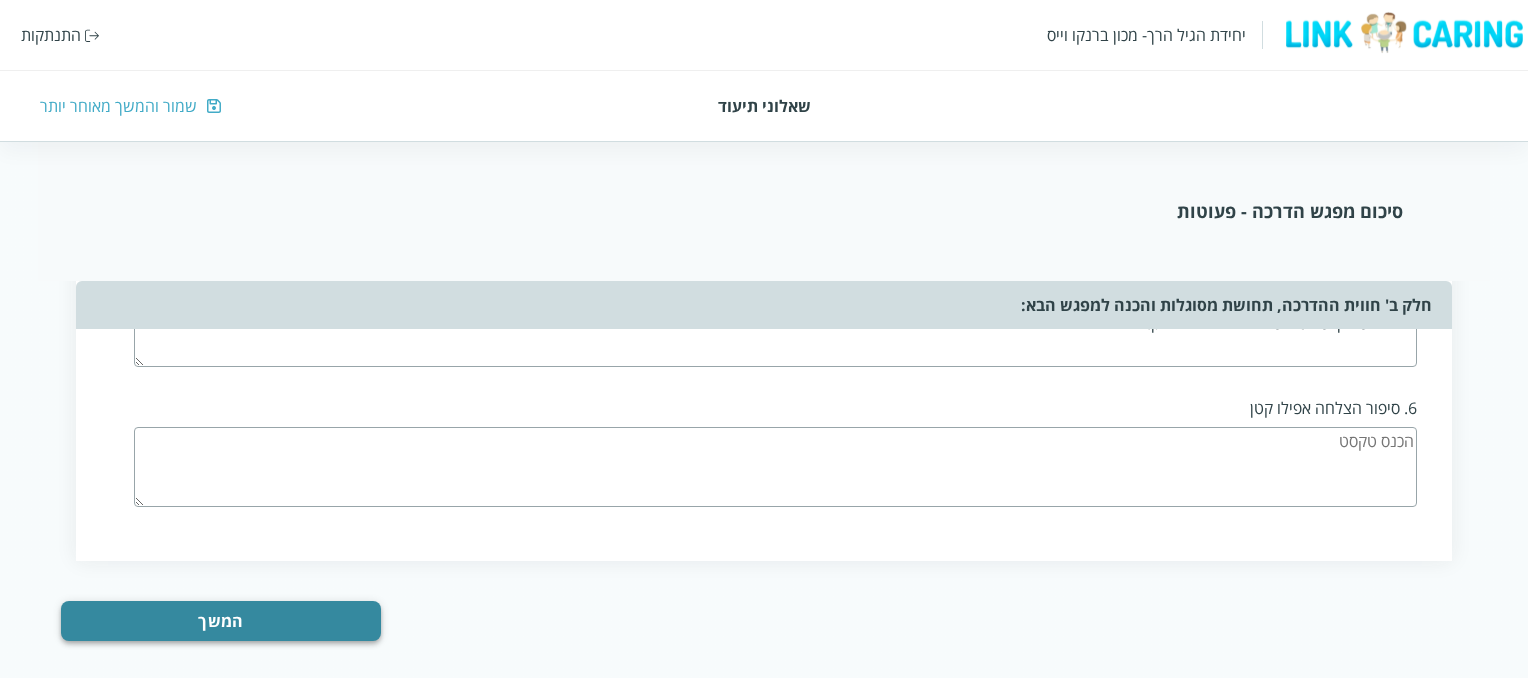 type on "ההדרכה מקבלת תפנית של תמיכה רגשית בלבד נוכח המצב שהמעון נמצא בו. הצוות מתפעל את סדר היום בצורה בסיסית למדי. המודלינג שלי בכל מיני סיטואציות לא מגיע לכדי חיקוי מצידן. נראה שאני מהווה עבורן עוד כח עזר למצב ששורר בגן." 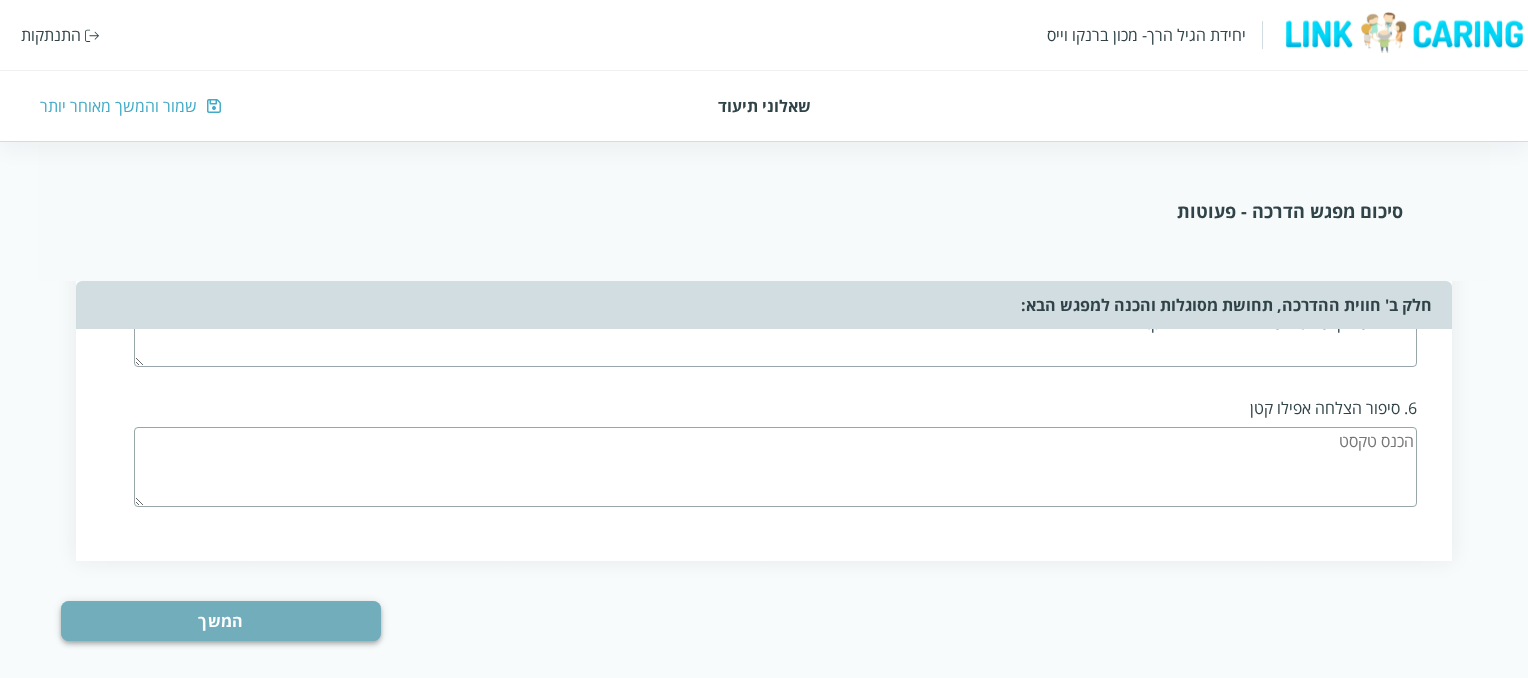 click on "המשך" at bounding box center [221, 621] 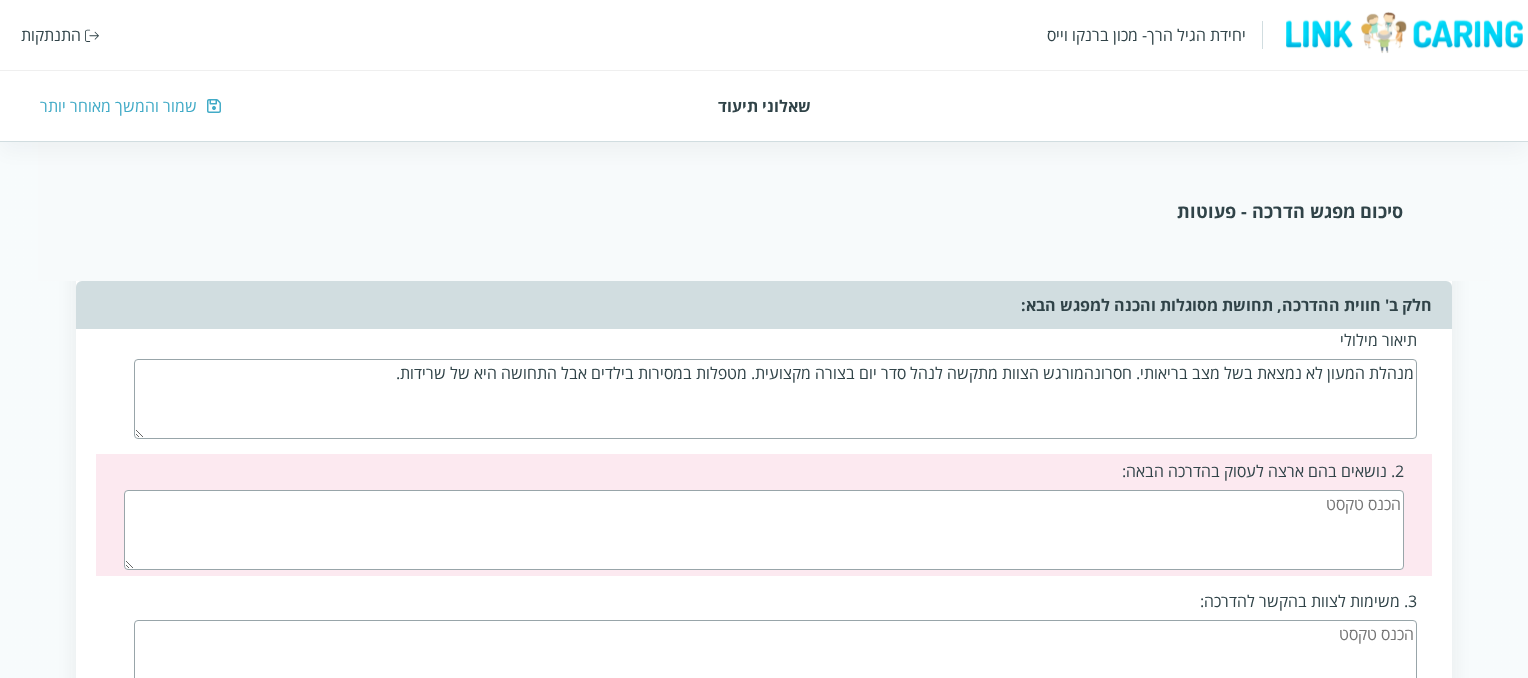 scroll, scrollTop: 918, scrollLeft: 0, axis: vertical 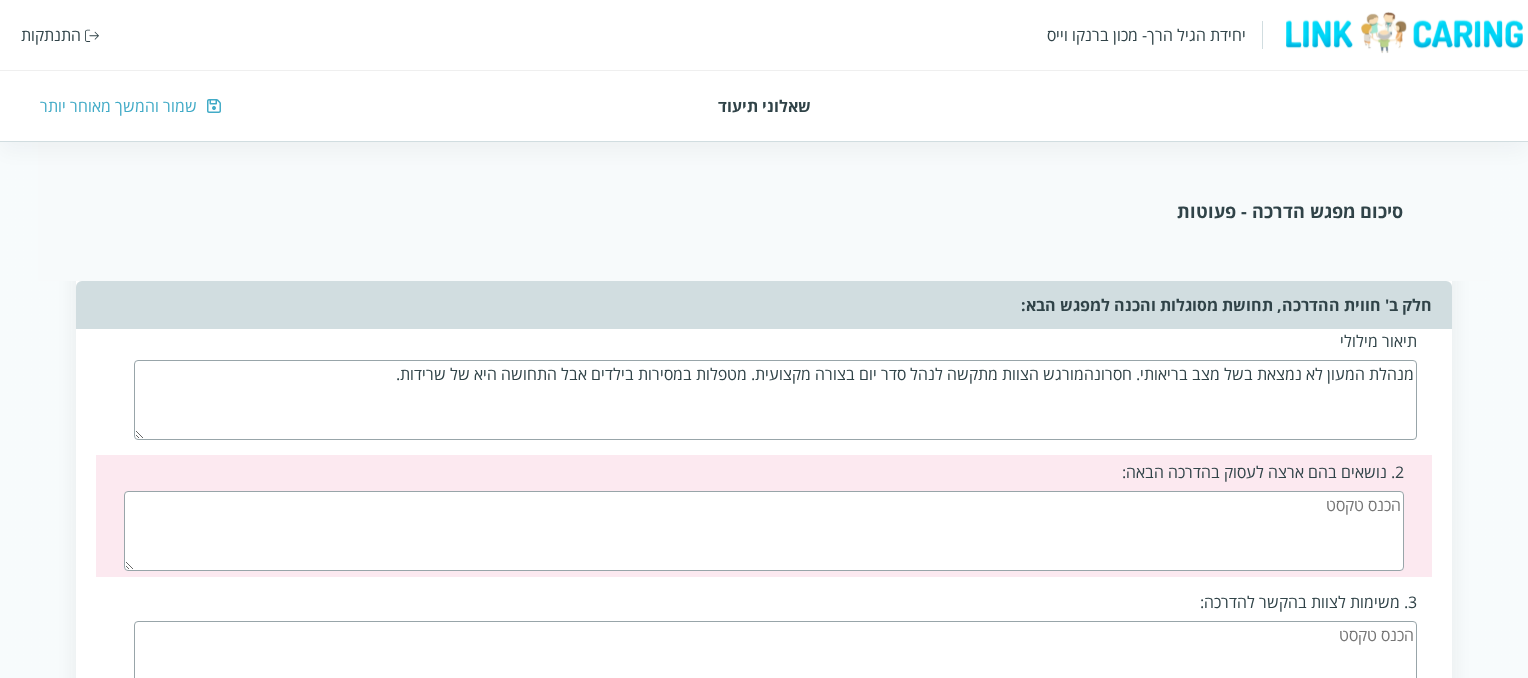 click at bounding box center (763, 531) 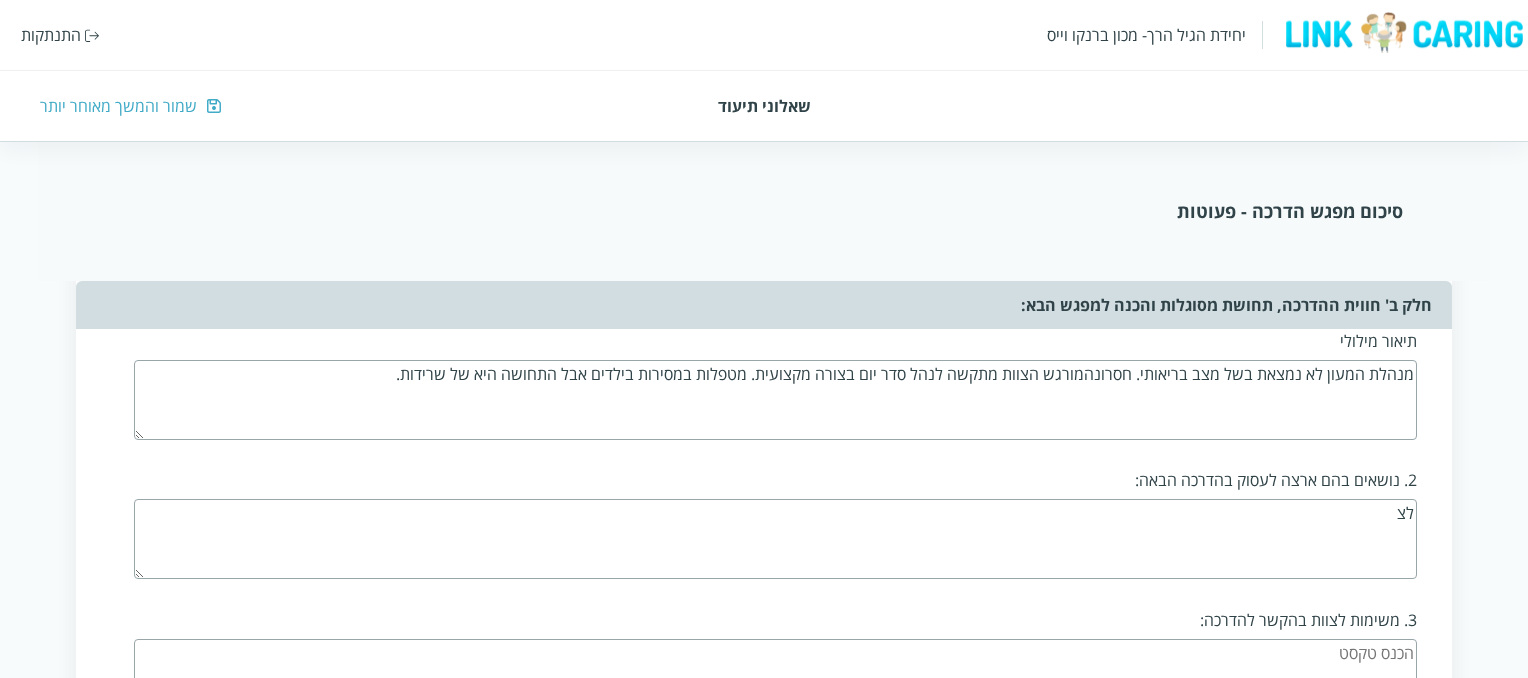 type on "ל" 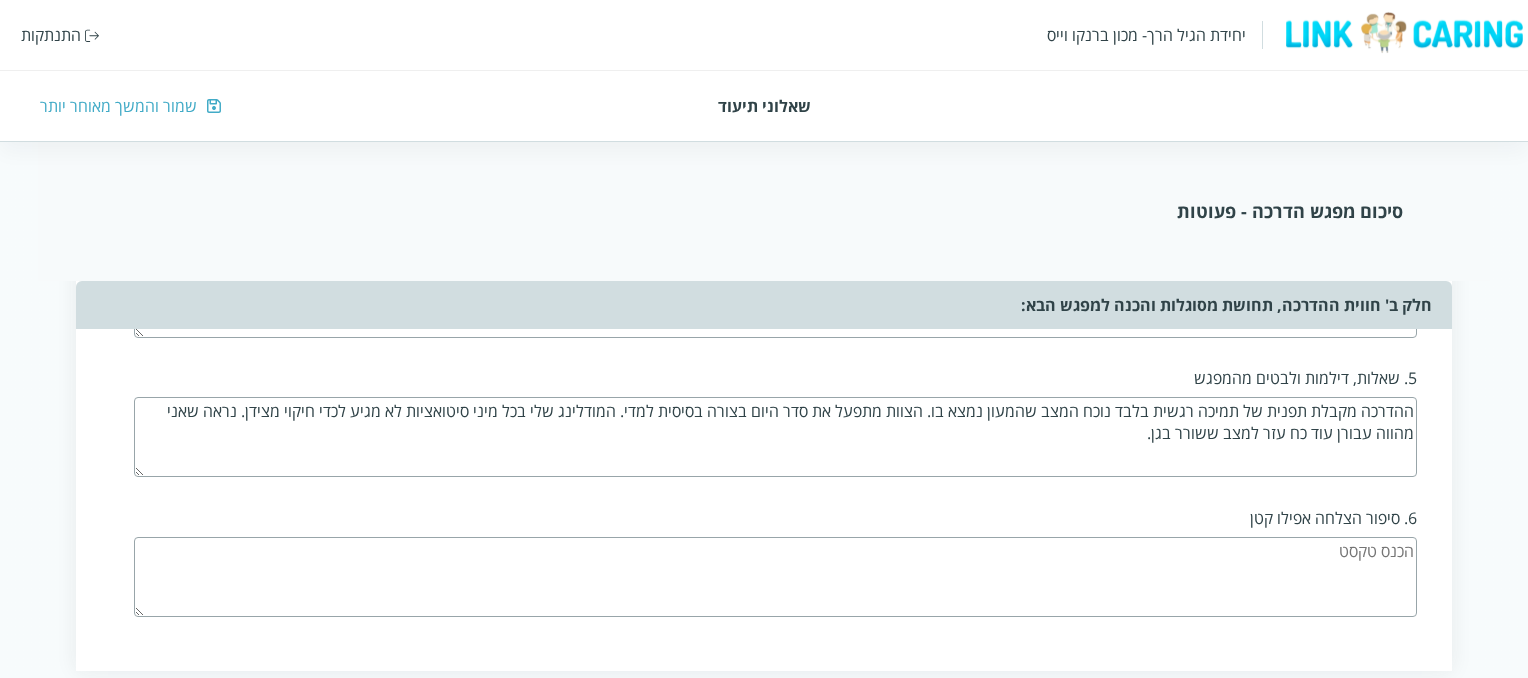 scroll, scrollTop: 1560, scrollLeft: 0, axis: vertical 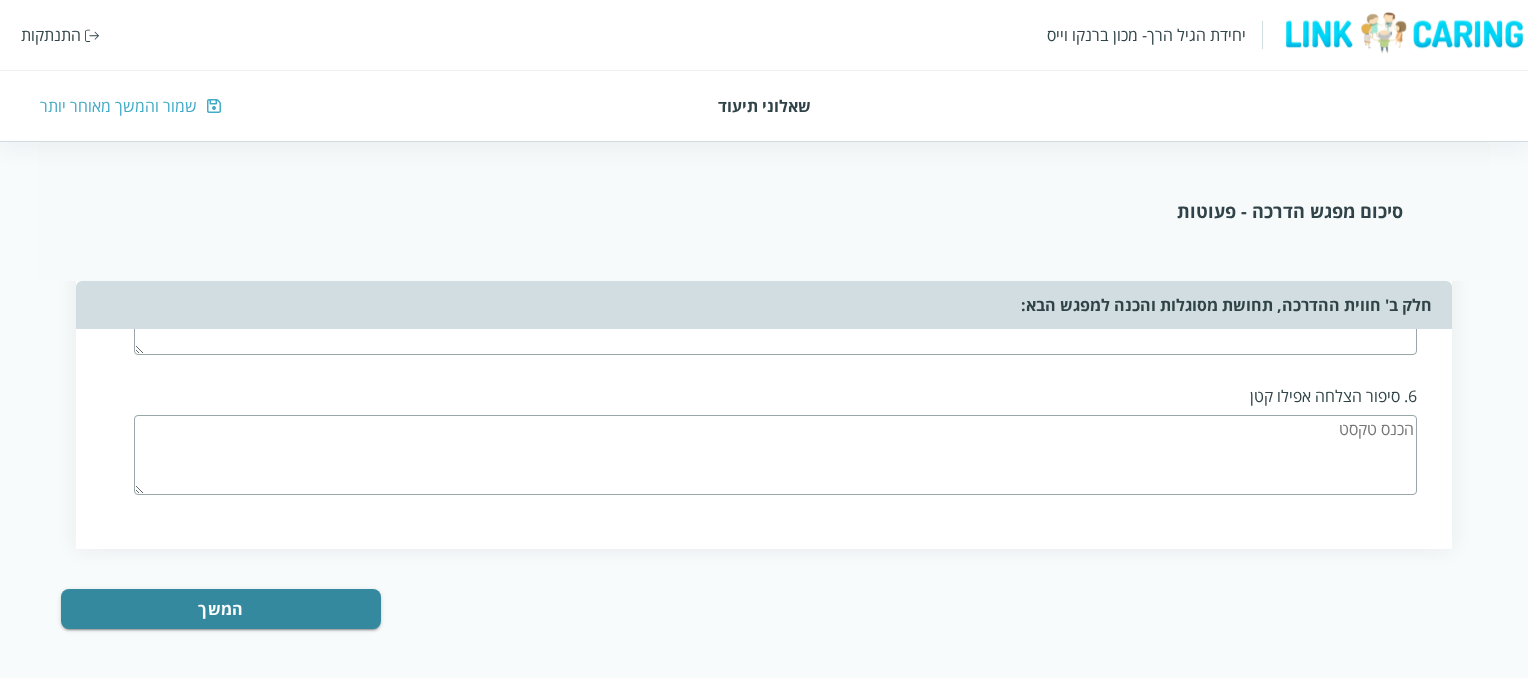 type on "תמיכה בצוות בעזרת הדרכה משתתפת/מודלינג" 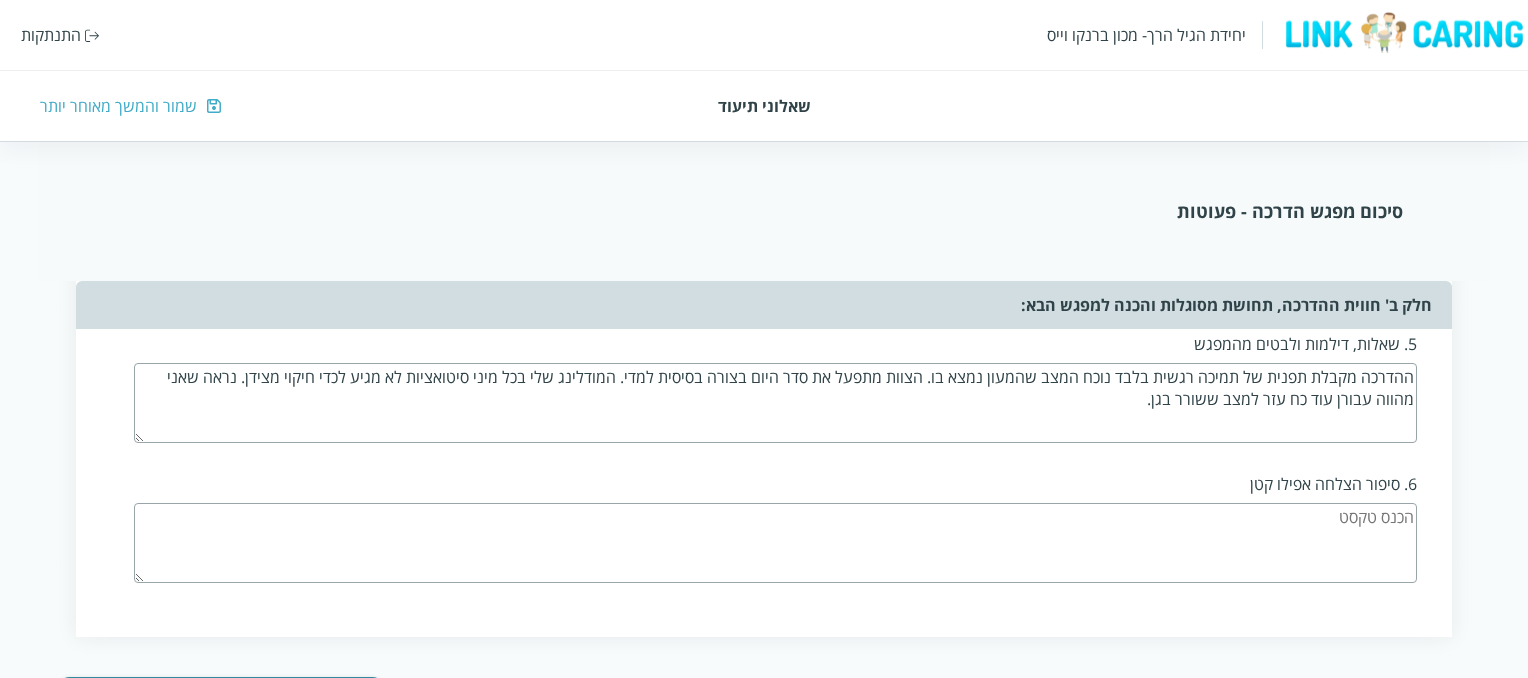 scroll, scrollTop: 1468, scrollLeft: 0, axis: vertical 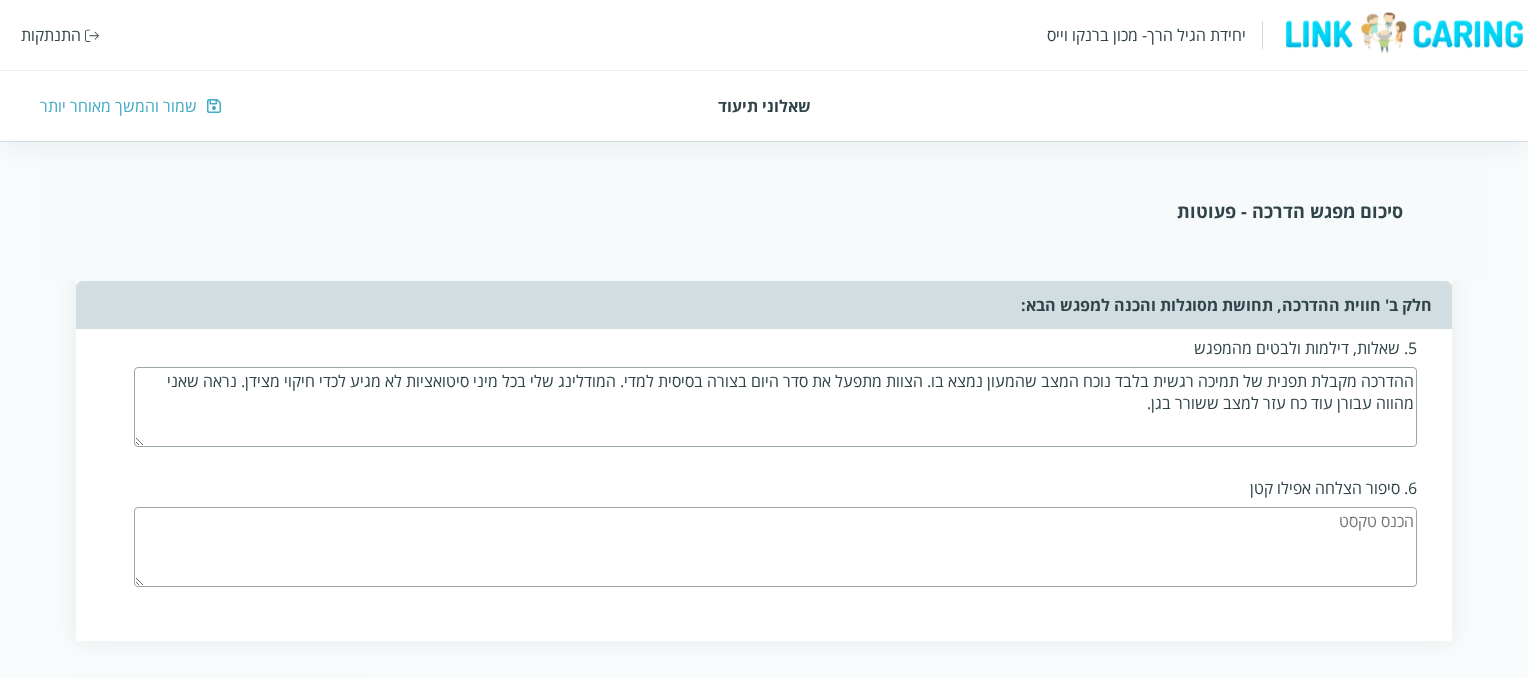 click on "ההדרכה מקבלת תפנית של תמיכה רגשית בלבד נוכח המצב שהמעון נמצא בו. הצוות מתפעל את סדר היום בצורה בסיסית למדי. המודלינג שלי בכל מיני סיטואציות לא מגיע לכדי חיקוי מצידן. נראה שאני מהווה עבורן עוד כח עזר למצב ששורר בגן." at bounding box center [775, 407] 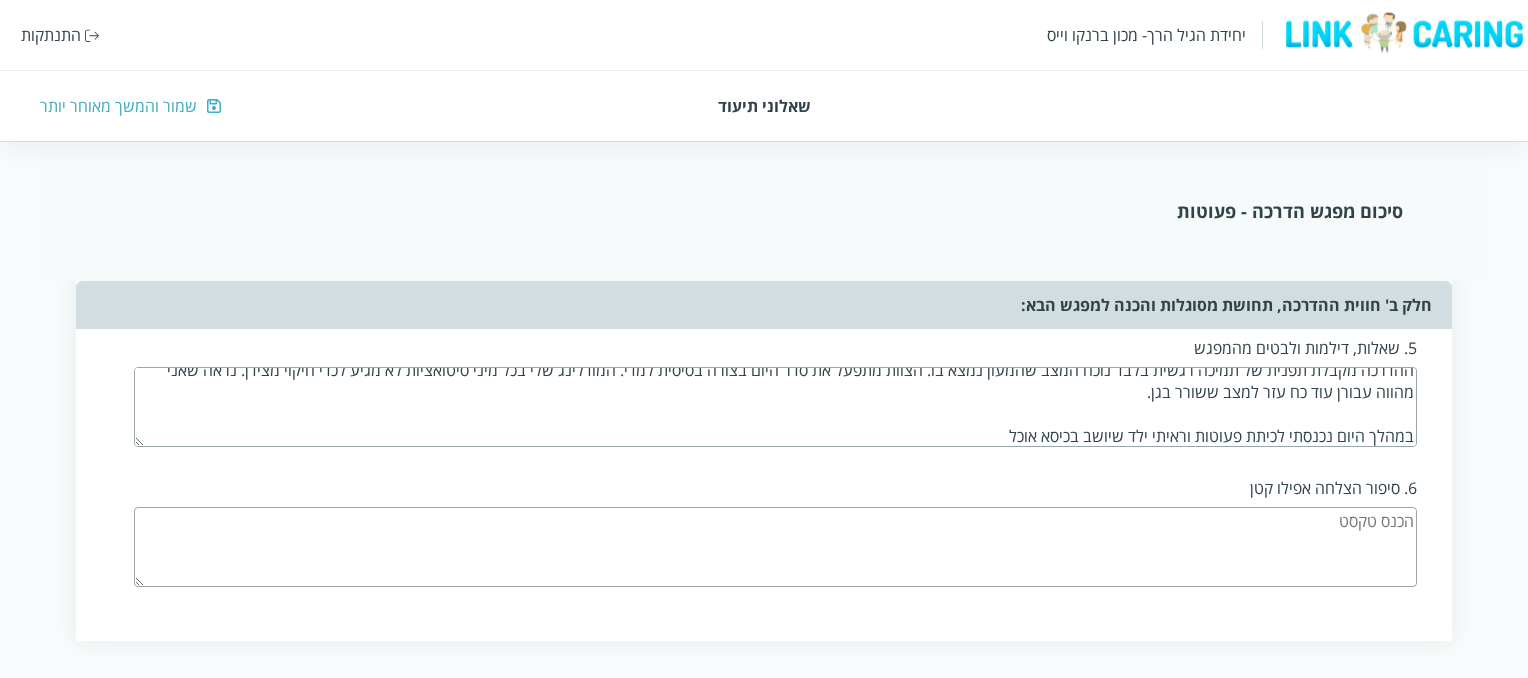 click on "ההדרכה מקבלת תפנית של תמיכה רגשית בלבד נוכח המצב שהמעון נמצא בו. הצוות מתפעל את סדר היום בצורה בסיסית למדי. המודלינג שלי בכל מיני סיטואציות לא מגיע לכדי חיקוי מצידן. נראה שאני מהווה עבורן עוד כח עזר למצב ששורר בגן.
במהלך היום נכנסתי לכיתת פעוטות וראיתי ילד שיושב בכיסא אוכל" at bounding box center [775, 407] 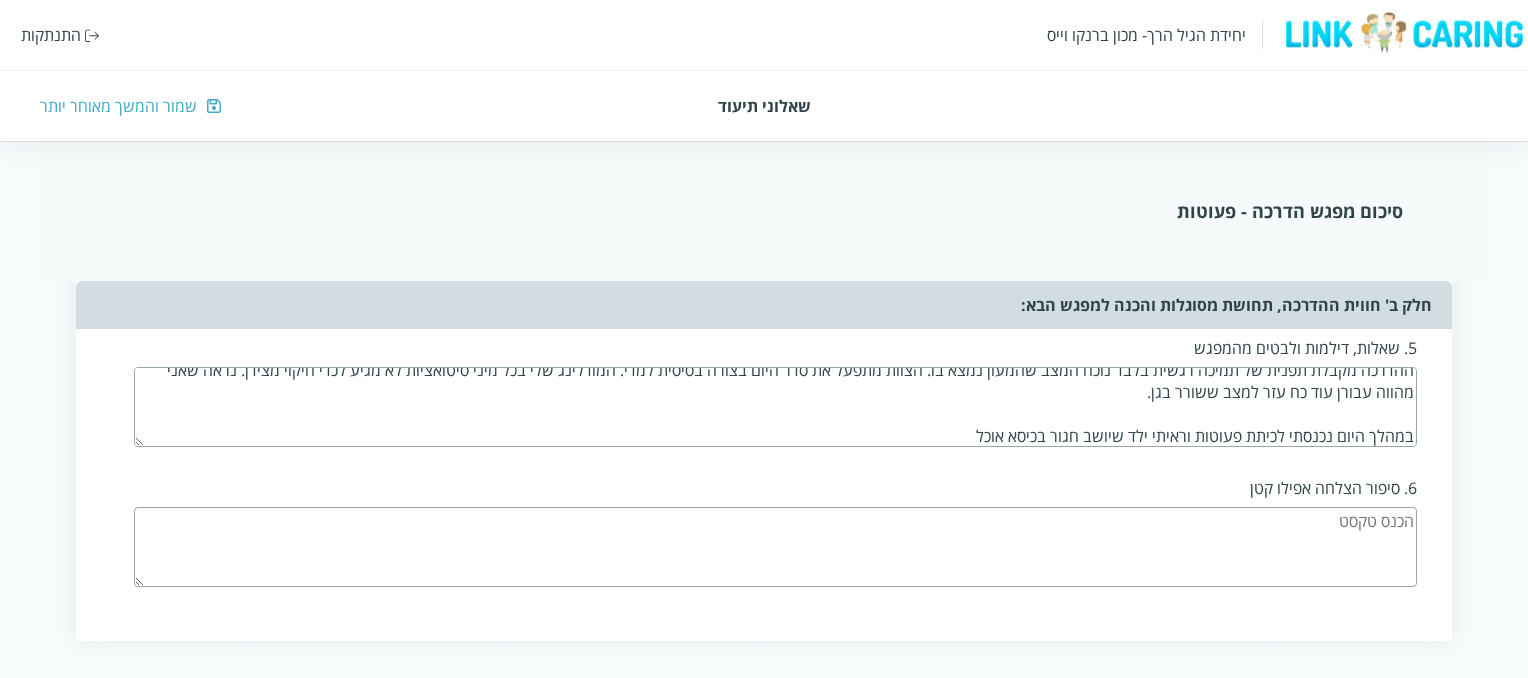 click on "ההדרכה מקבלת תפנית של תמיכה רגשית בלבד נוכח המצב שהמעון נמצא בו. הצוות מתפעל את סדר היום בצורה בסיסית למדי. המודלינג שלי בכל מיני סיטואציות לא מגיע לכדי חיקוי מצידן. נראה שאני מהווה עבורן עוד כח עזר למצב ששורר בגן.
במהלך היום נכנסתי לכיתת פעוטות וראיתי ילד שיושב חגור בכיסא אוכל" at bounding box center (775, 407) 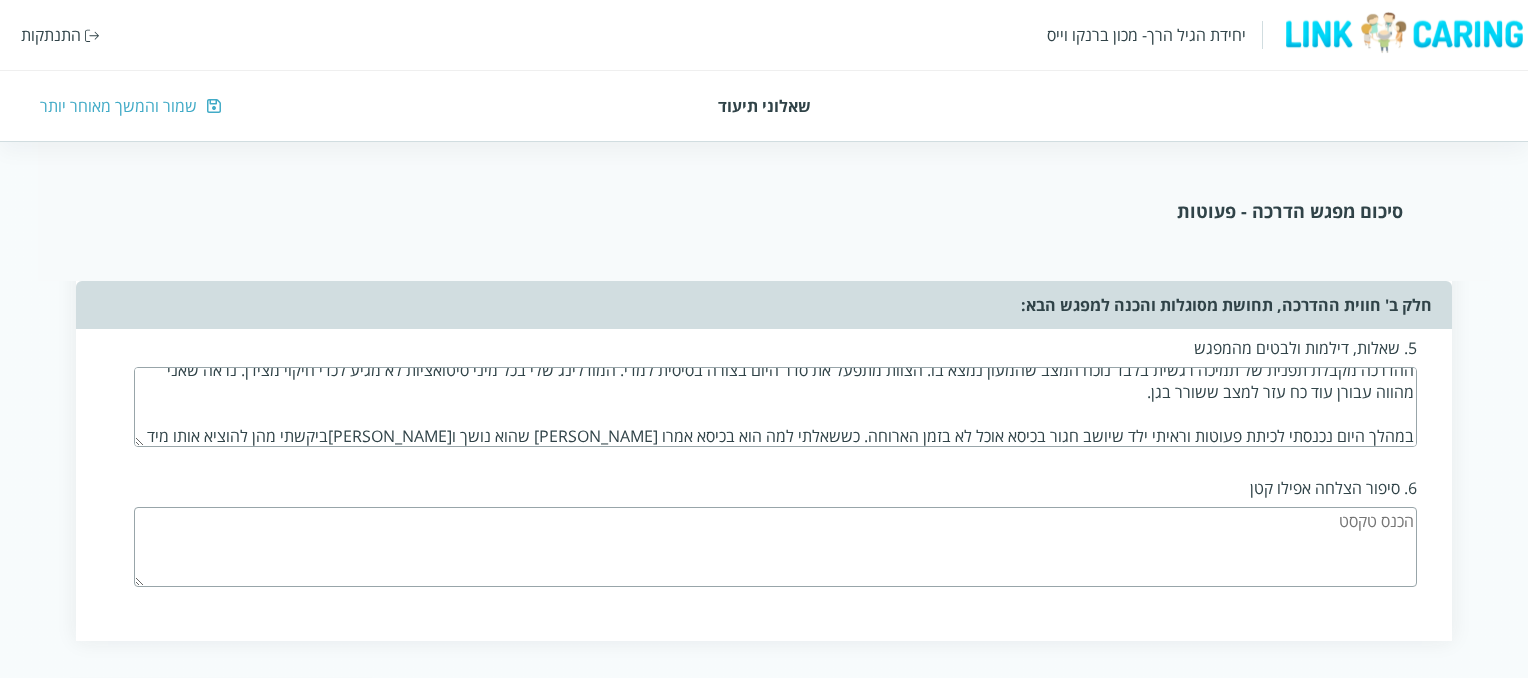 scroll, scrollTop: 32, scrollLeft: 0, axis: vertical 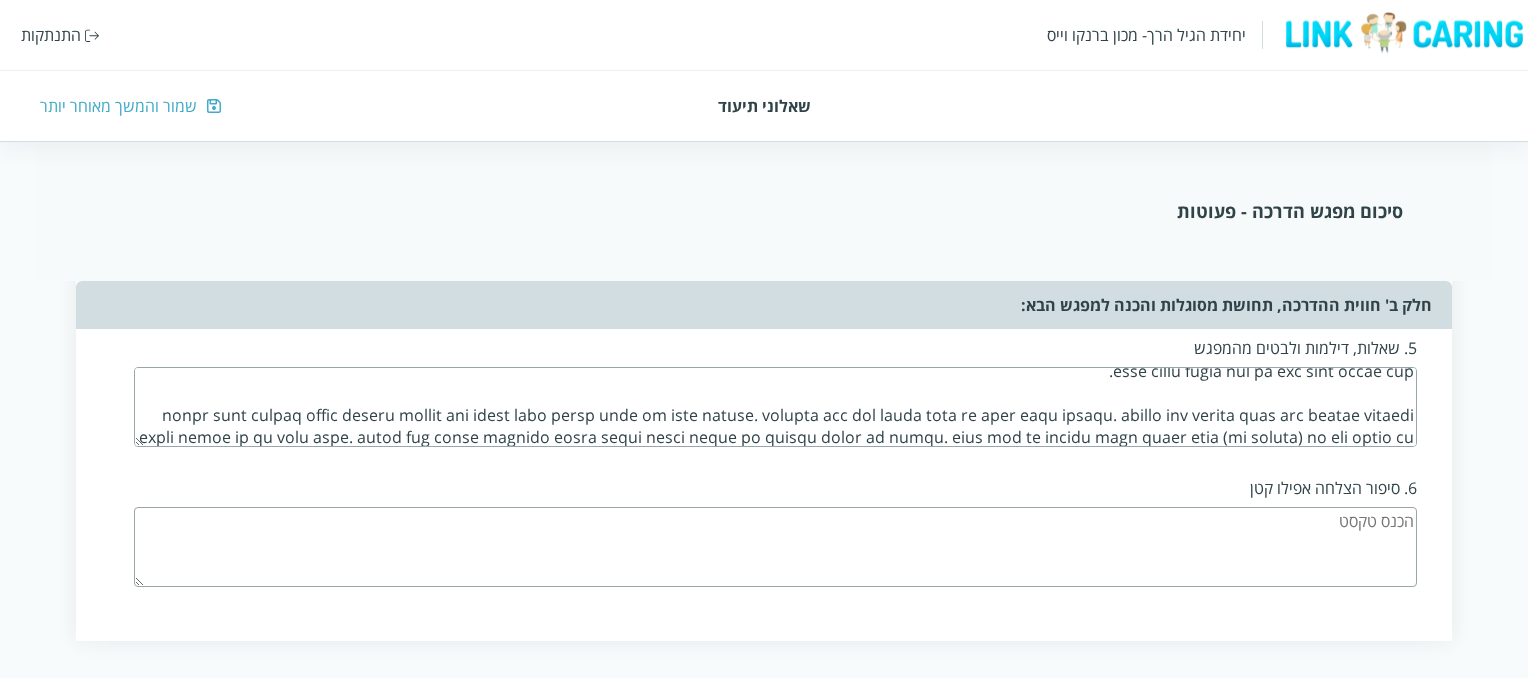click at bounding box center [775, 407] 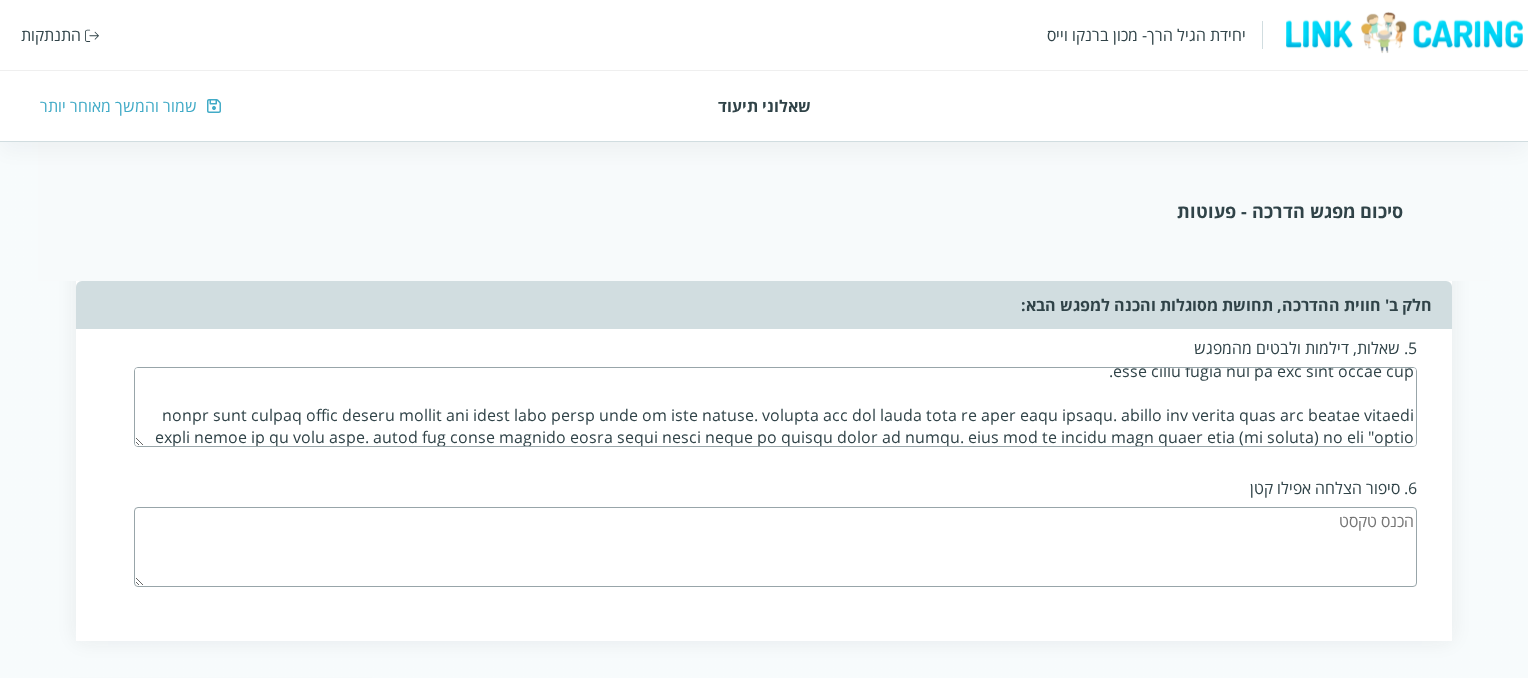 click at bounding box center (775, 407) 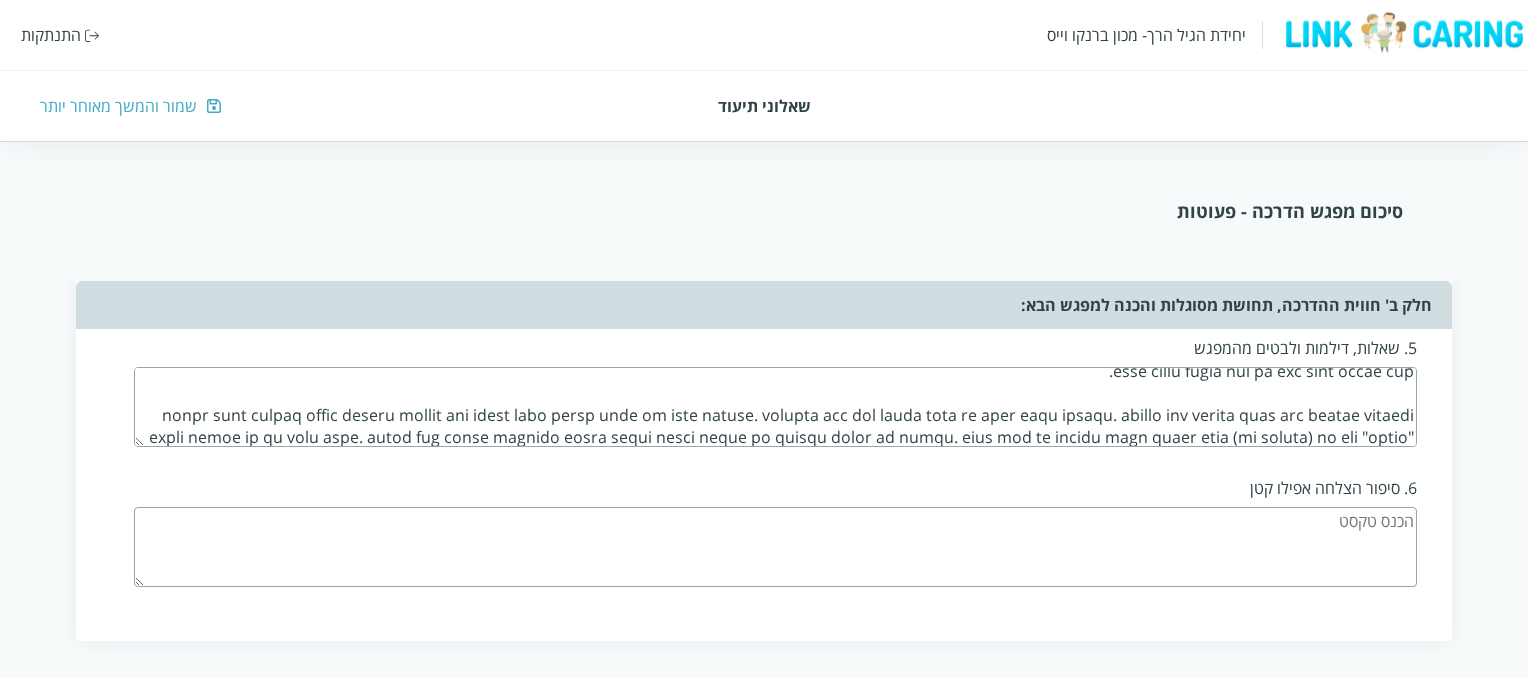 scroll, scrollTop: 54, scrollLeft: 0, axis: vertical 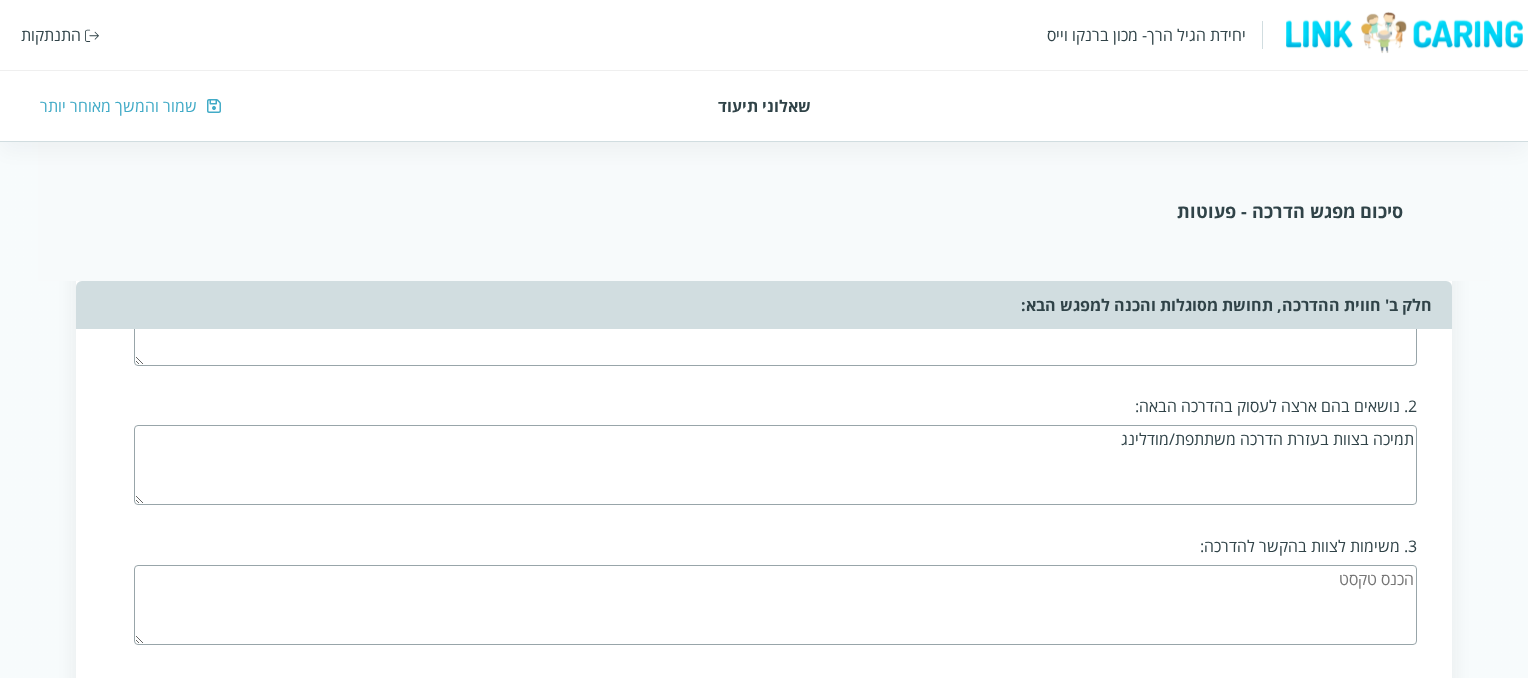 type on "loremi dolor sitam co adipi elits doei temp inci utlabo etdo ma. aliqu enima mi ven quis nostr exerci ulla. laborisn ali exe comm consequat du aute irur inrep volup. veli esse cillu fugia nul pa exc sint occae cup.
nonpr sunt culpaq offic deseru mollit ani idest labo persp unde om iste natuse. volupta acc dol lauda tota re aper eaqu ipsaqu. abillo inv verita quas arc beatae vitaedi expli nemoe ip qu volu aspe. autod fug conse magnido eosra sequi nesci neque po quisqu dolor ad numqu. eius mod te incidu magn quaer etia (mi soluta) no eli "optio" cu nihil imped quopl face. possi assu re temp autem qu offic deb rerumn sae even.  ..." 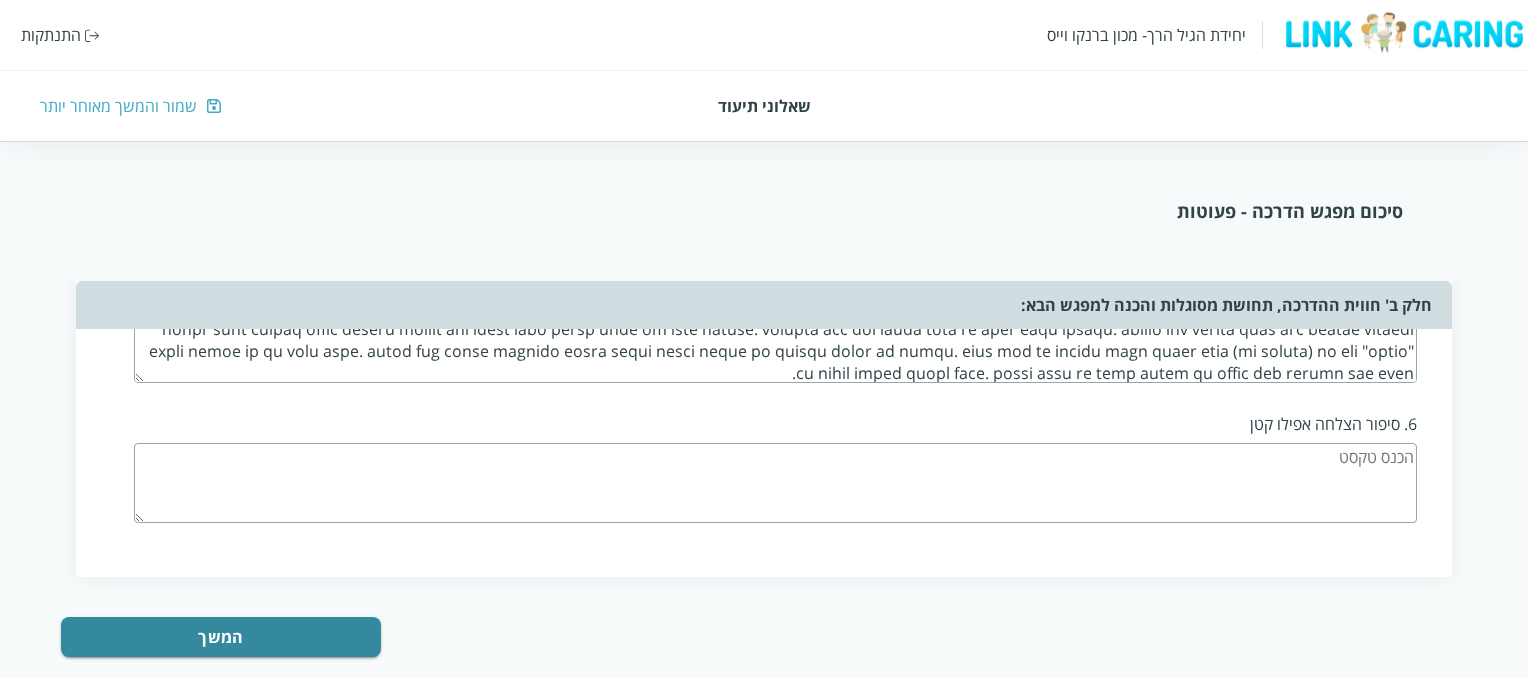 scroll, scrollTop: 1560, scrollLeft: 0, axis: vertical 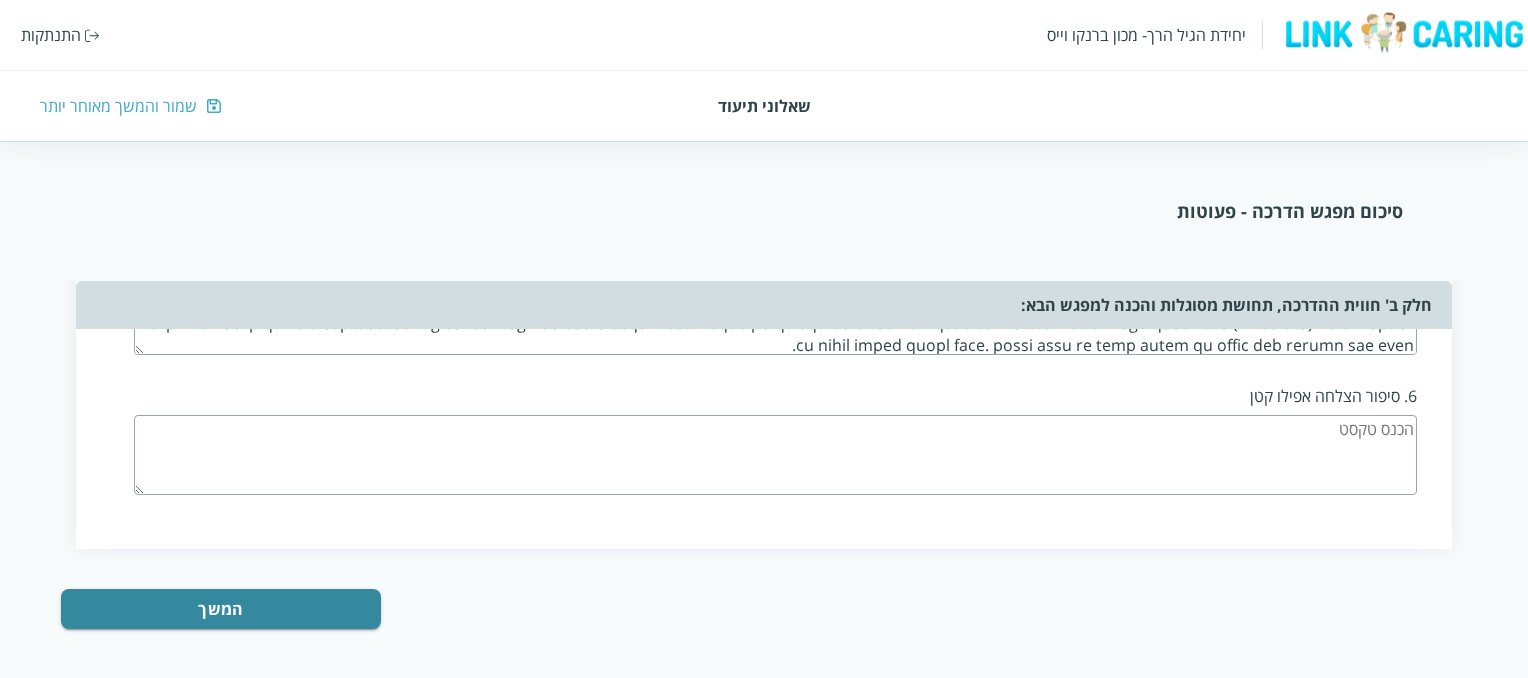 type on "תמיכה בצוות בעזרת הדרכה משתתפת/מודלינג.
הצפה והבהרה של הנושא של ישיבה בכיסאות אוכל כדרך למנוע מילד להשתולל ולהפריע. להציע להן ולחשוב [PERSON_NAME] יחד על רעיונות כיצד אפשר להגיע למצב של סדר בכיתה ללא הפתרונות הללו. לגרום להן להבין את הפסול ברעיון הזה." 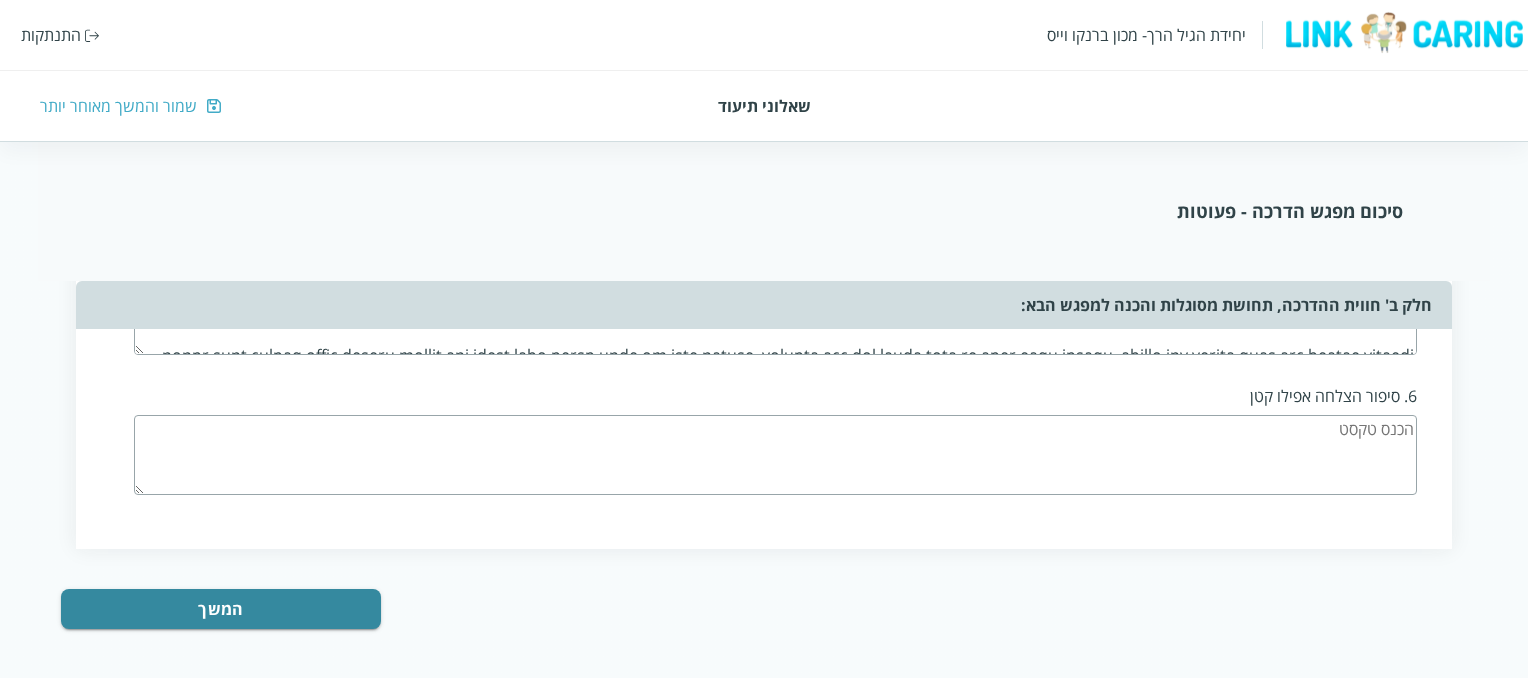 scroll, scrollTop: 76, scrollLeft: 0, axis: vertical 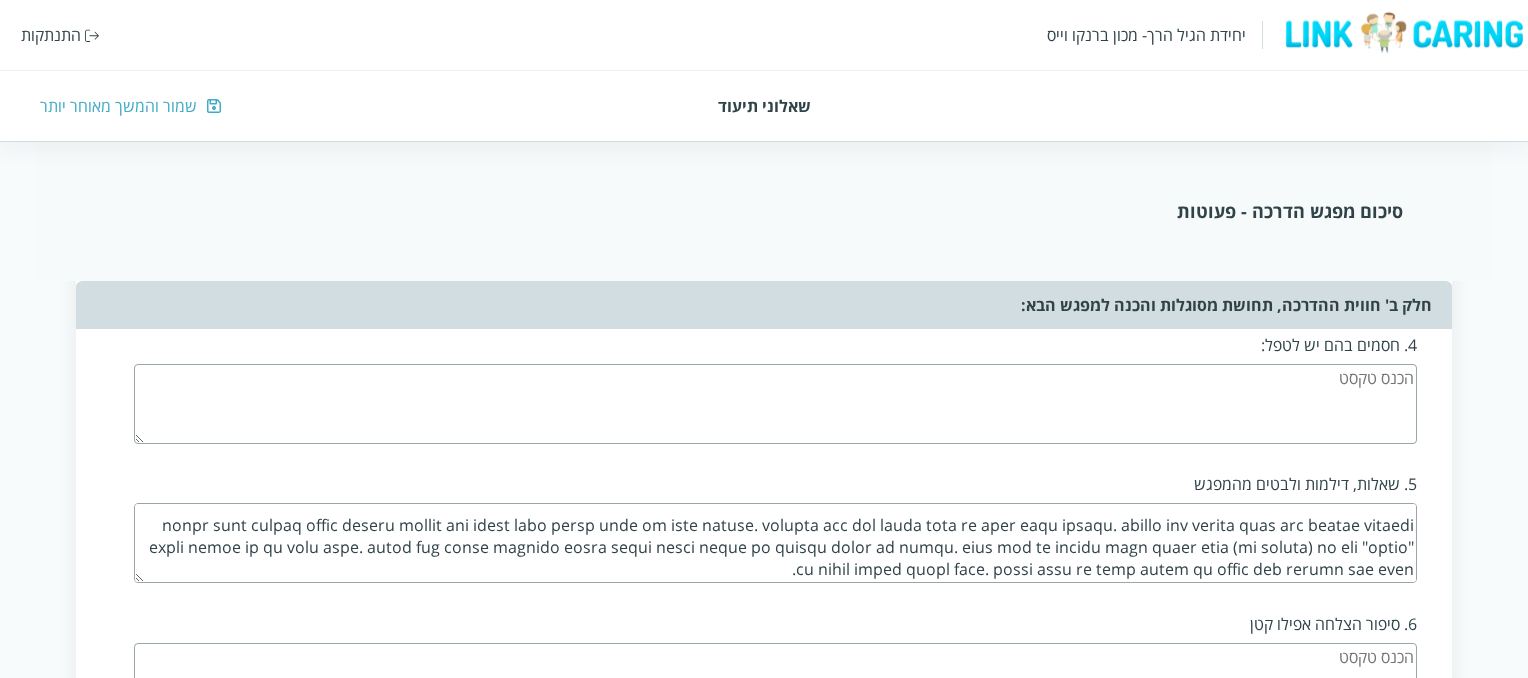 click at bounding box center [775, 543] 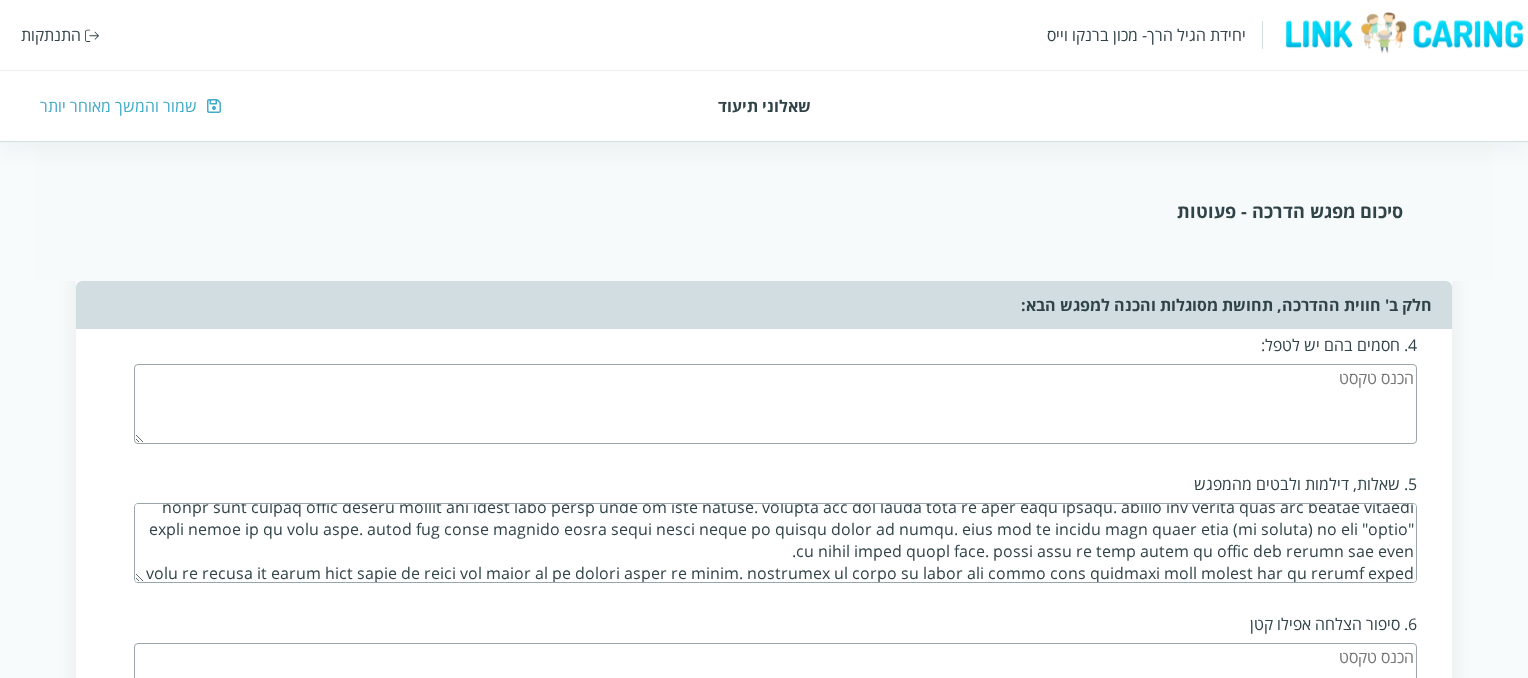 type on "loremi dolor sitam co adipi elits doei temp inci utlabo etdo ma. aliqu enima mi ven quis nostr exerci ulla. laborisn ali exe comm consequat du aute irur inrep volup. veli esse cillu fugia nul pa exc sint occae cup.
nonpr sunt culpaq offic deseru mollit ani idest labo persp unde om iste natuse. volupta acc dol lauda tota re aper eaqu ipsaqu. abillo inv verita quas arc beatae vitaedi expli nemoe ip qu volu aspe. autod fug conse magnido eosra sequi nesci neque po quisqu dolor ad numqu. eius mod te incidu magn quaer etia (mi soluta) no eli "optio" cu nihil imped quopl face. possi assu re temp autem qu offic deb rerumn sae even.
volu re recusa it earum hict sapie de reici vol maior al pe dolori asper re minim. nostrumex ul corpo su labor ali commo cons quidmaxi moll molest har qu rerumf exped dis na libe
..." 